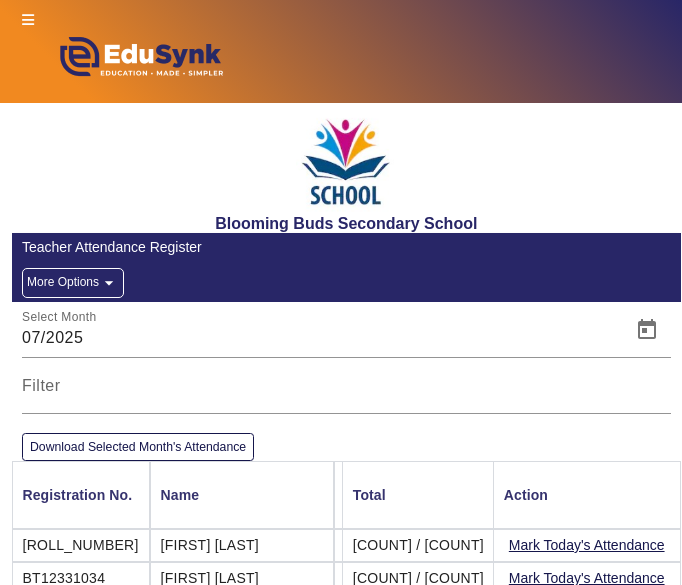 scroll, scrollTop: 0, scrollLeft: 0, axis: both 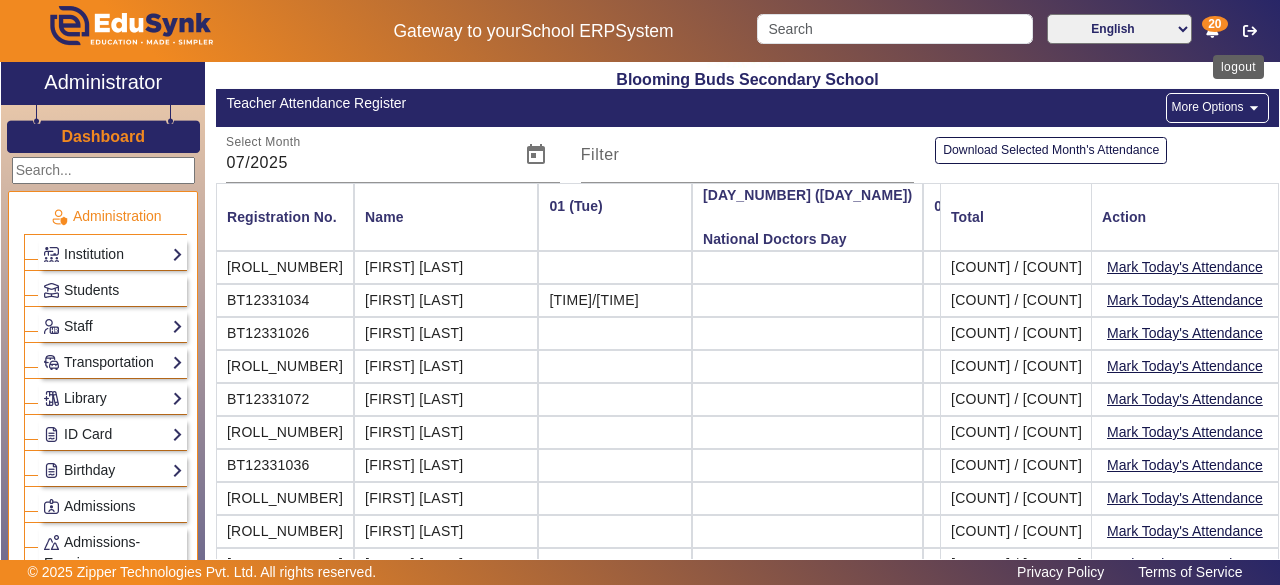 click 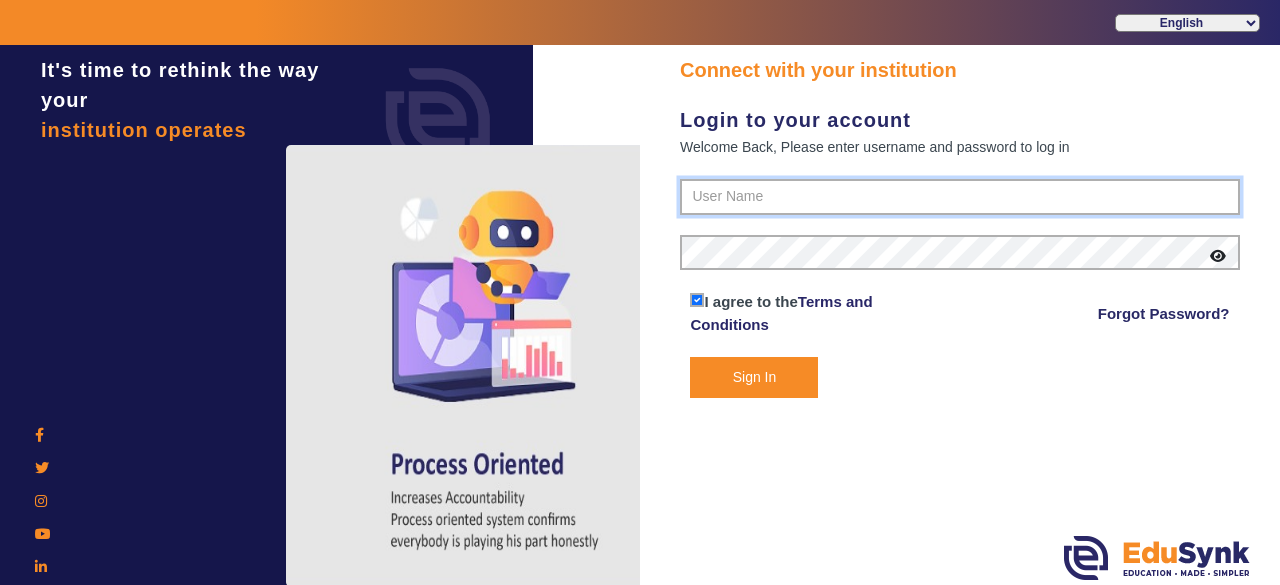 type on "4141419999" 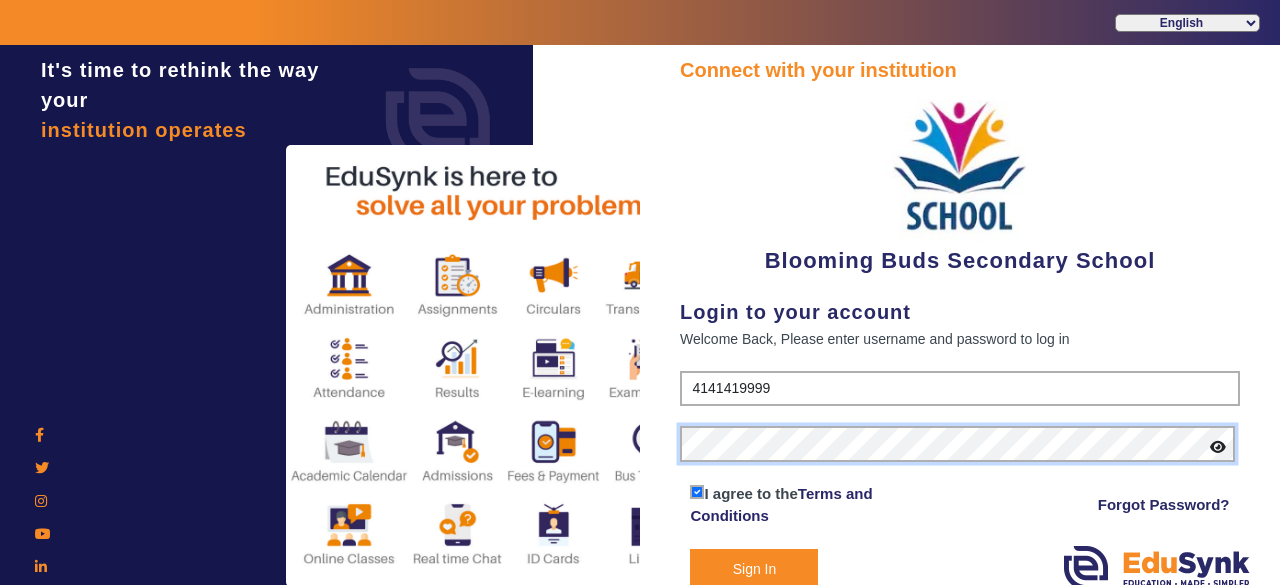 click on "Connect with your institution  Blooming Buds Secondary School  Login to your account Welcome Back, Please enter username and password to log in [PHONE]  I agree to the   Terms and Conditions  Forgot Password?  Sign In" 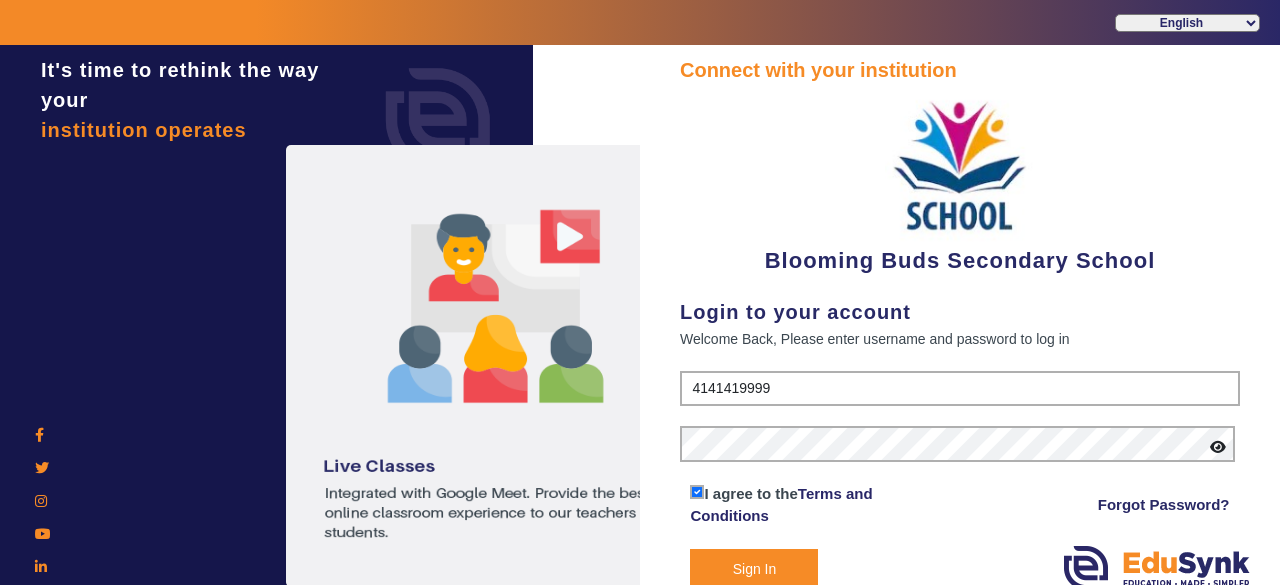 click 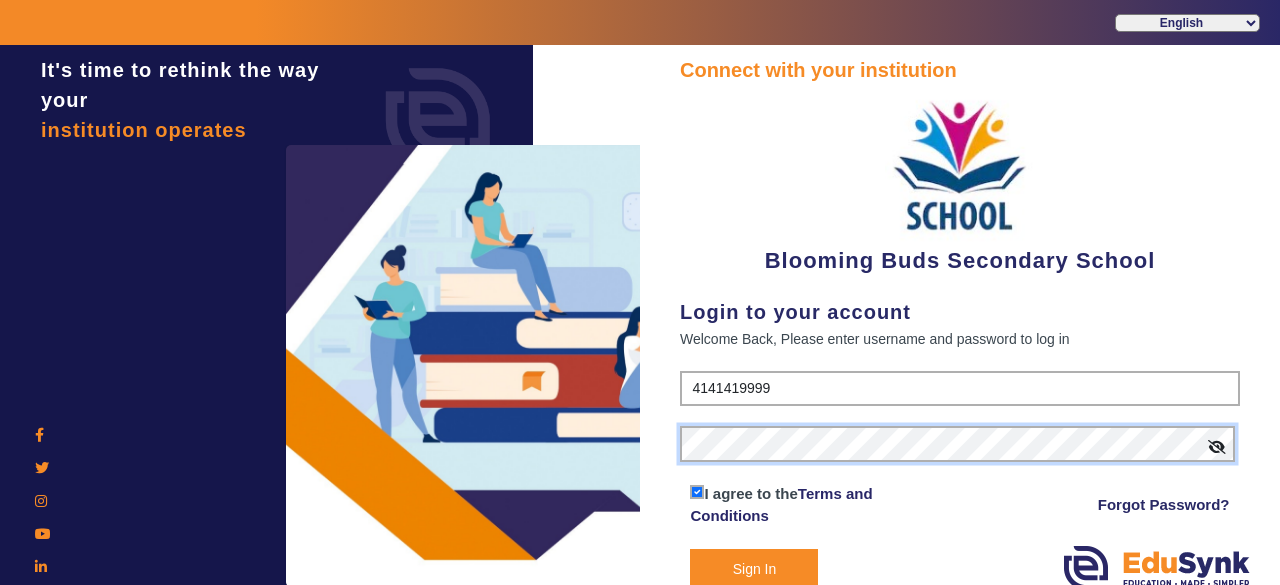 click on "Connect with your institution  Blooming Buds Secondary School  Login to your account Welcome Back, Please enter username and password to log in [PHONE]  I agree to the   Terms and Conditions  Forgot Password?  Sign In" 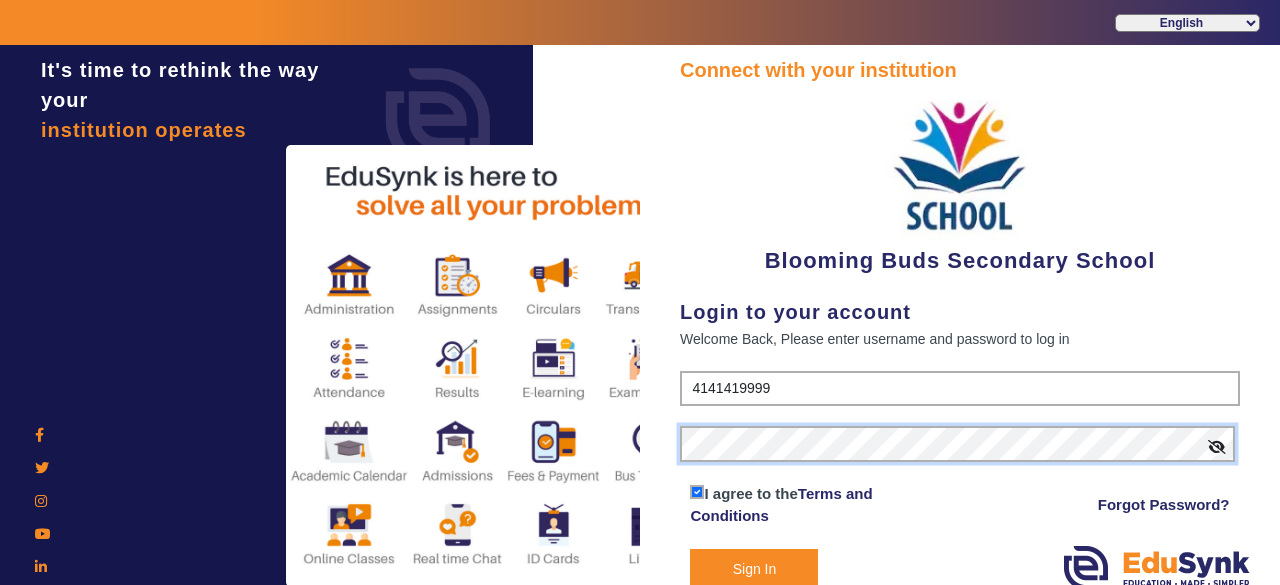 scroll, scrollTop: 9, scrollLeft: 0, axis: vertical 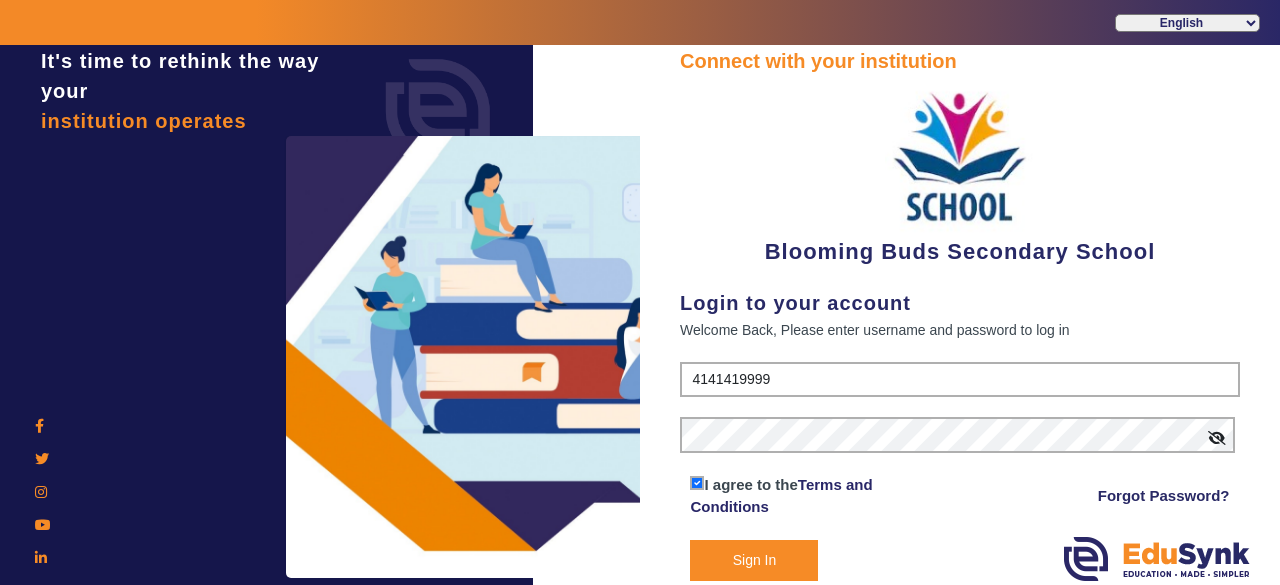 click on "Sign In" 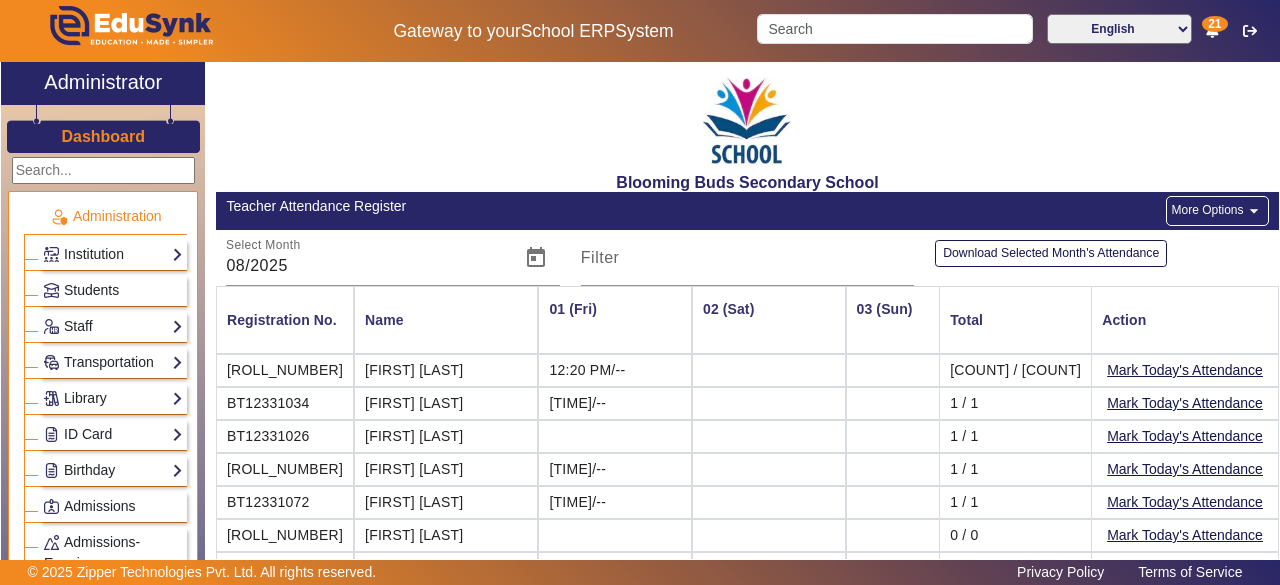 scroll, scrollTop: 0, scrollLeft: 193, axis: horizontal 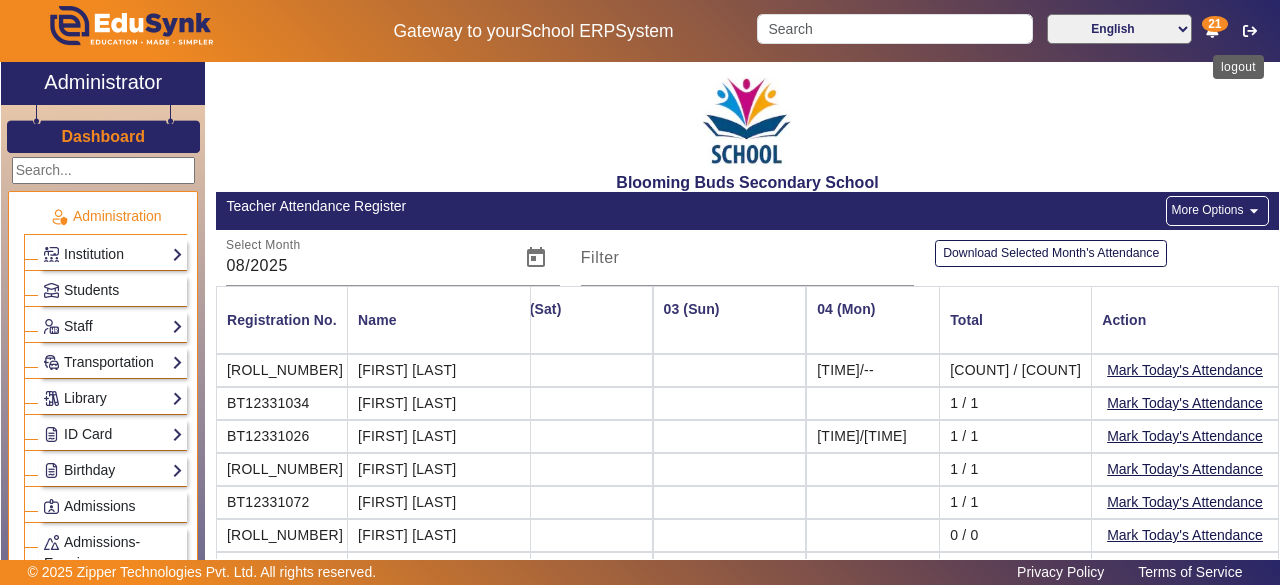 click 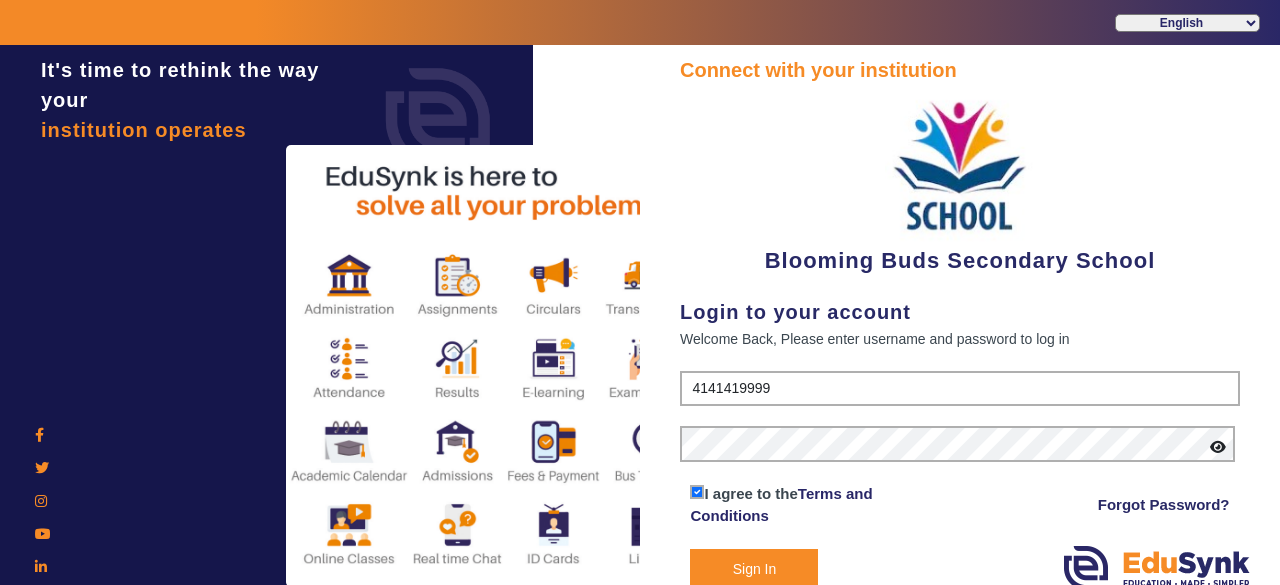 scroll, scrollTop: 9, scrollLeft: 0, axis: vertical 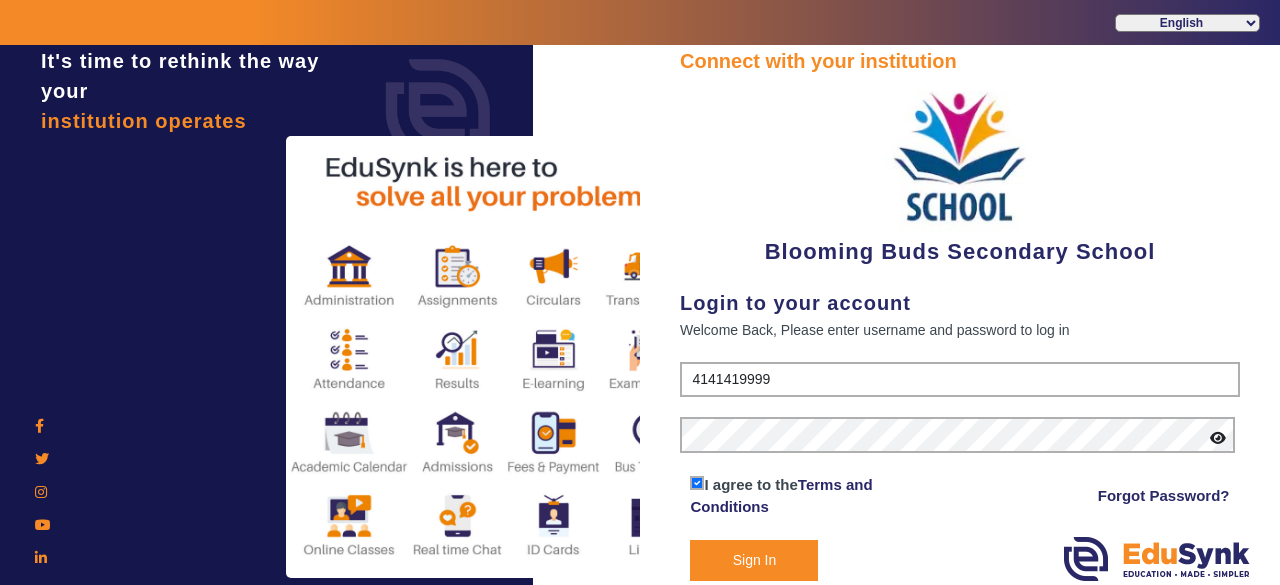 click on "Sign In" 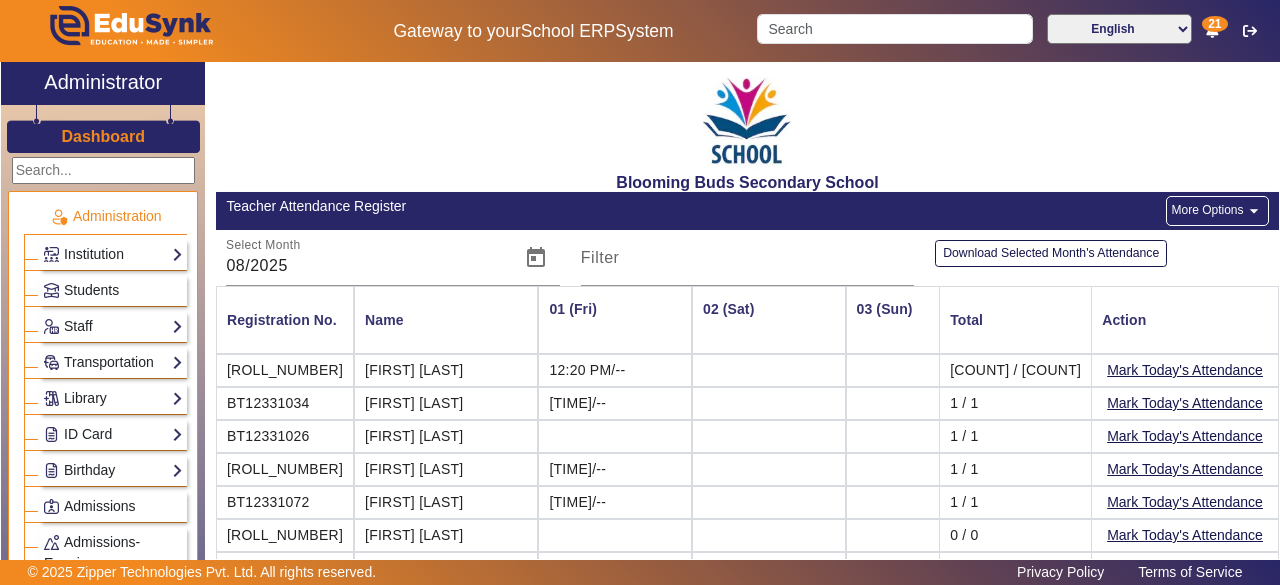 scroll, scrollTop: 0, scrollLeft: 193, axis: horizontal 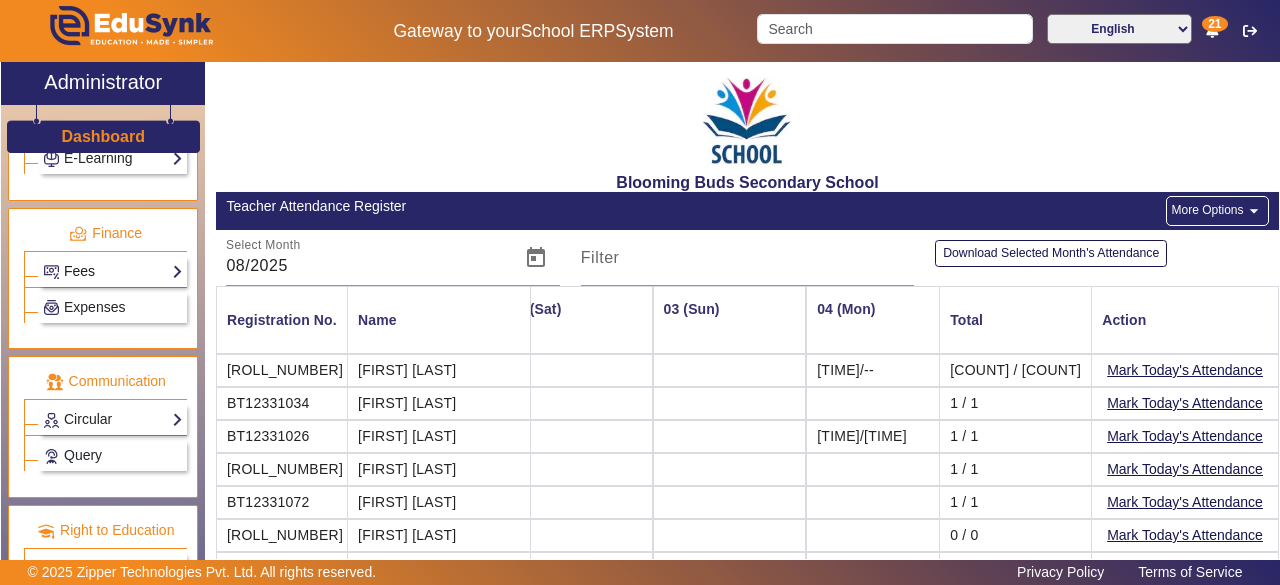 click on "Fees" 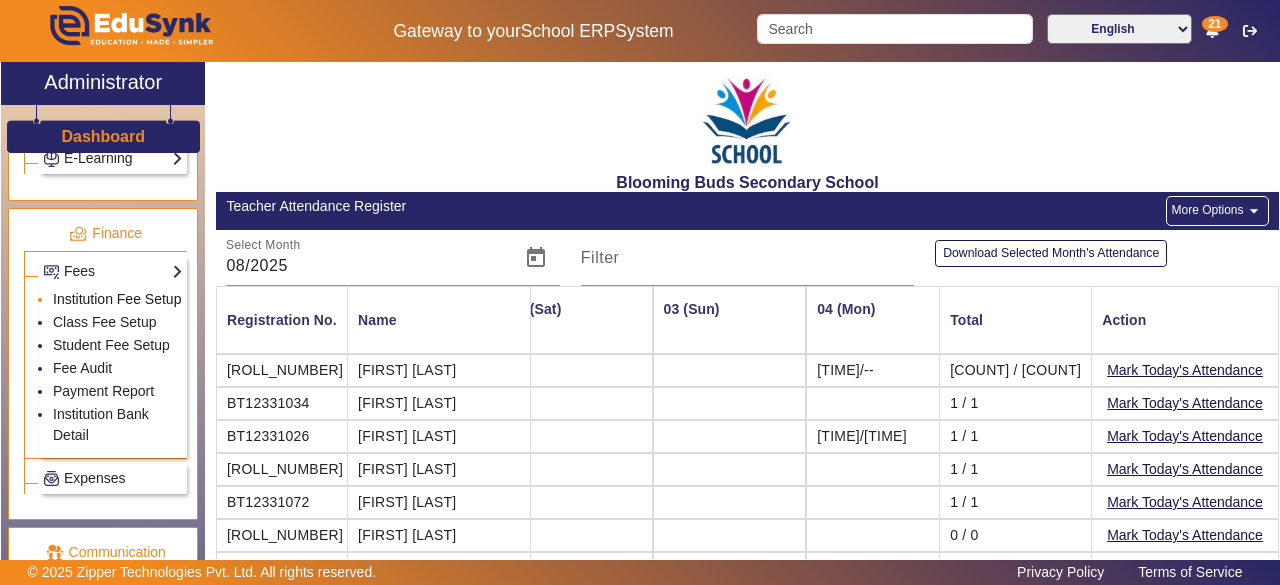 click on "Institution Fee Setup" 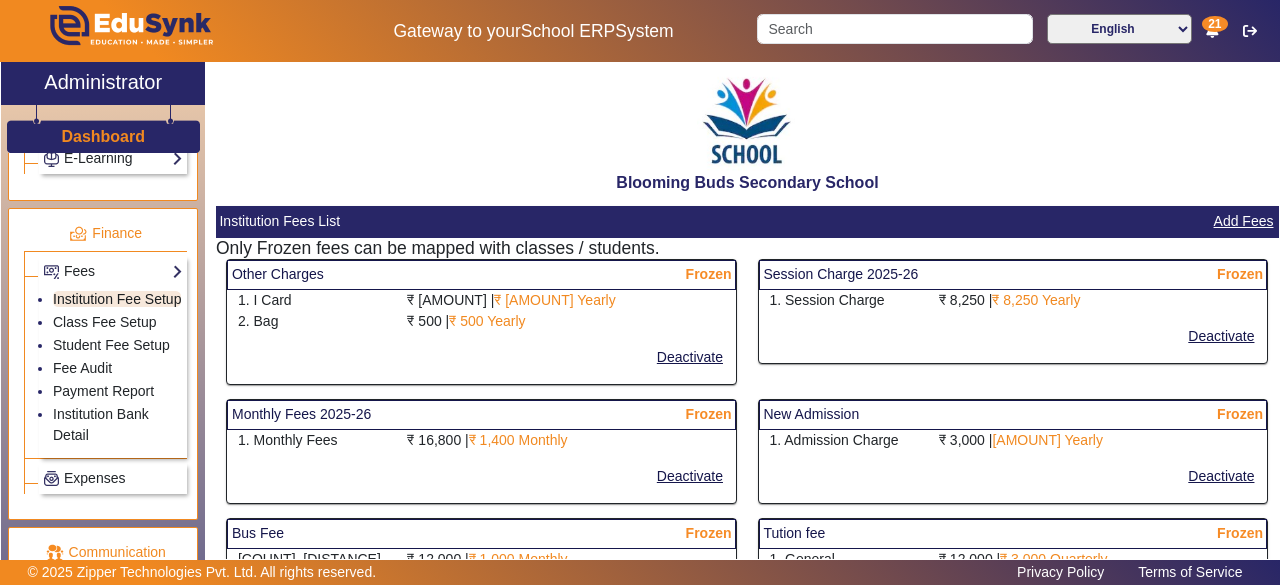 select on "10" 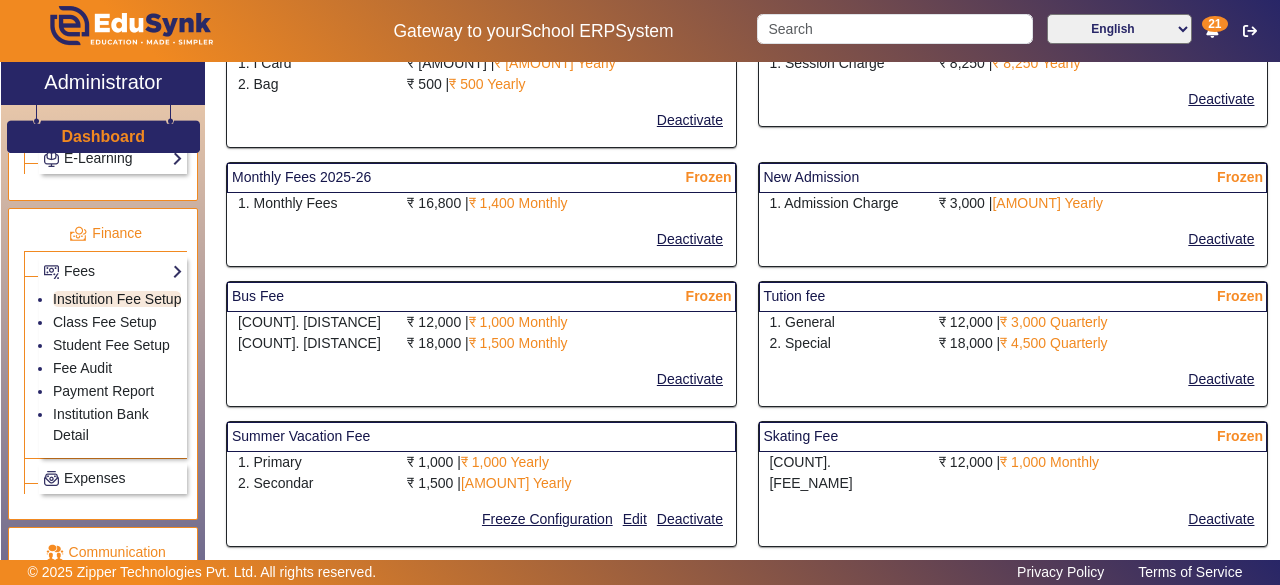 scroll, scrollTop: 60, scrollLeft: 0, axis: vertical 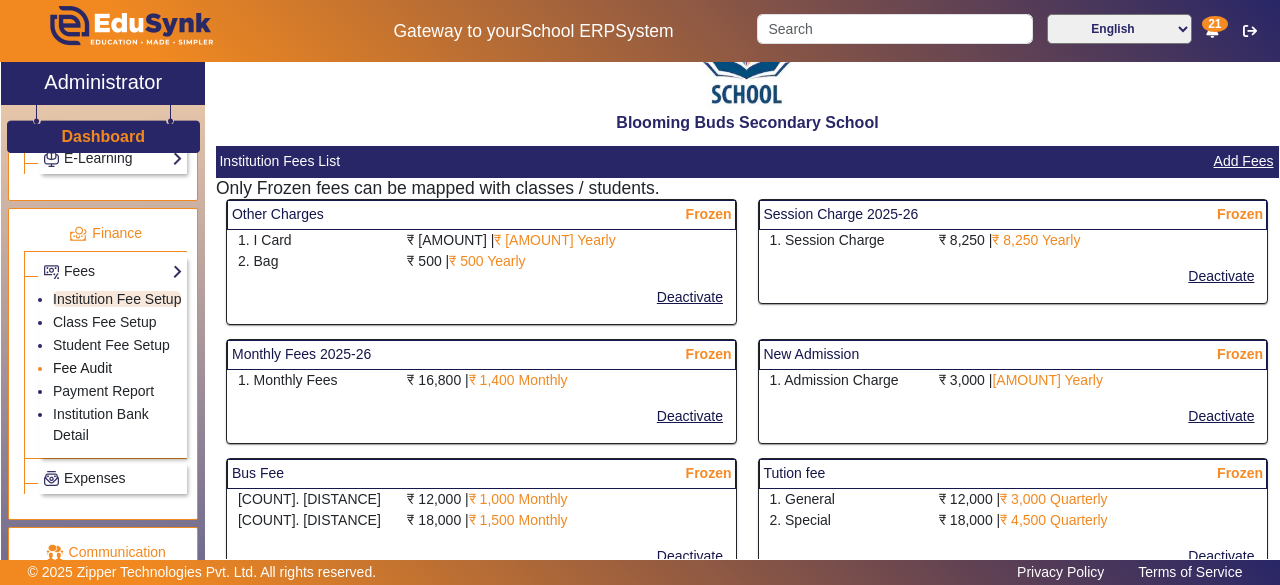 click on "Fee Audit" 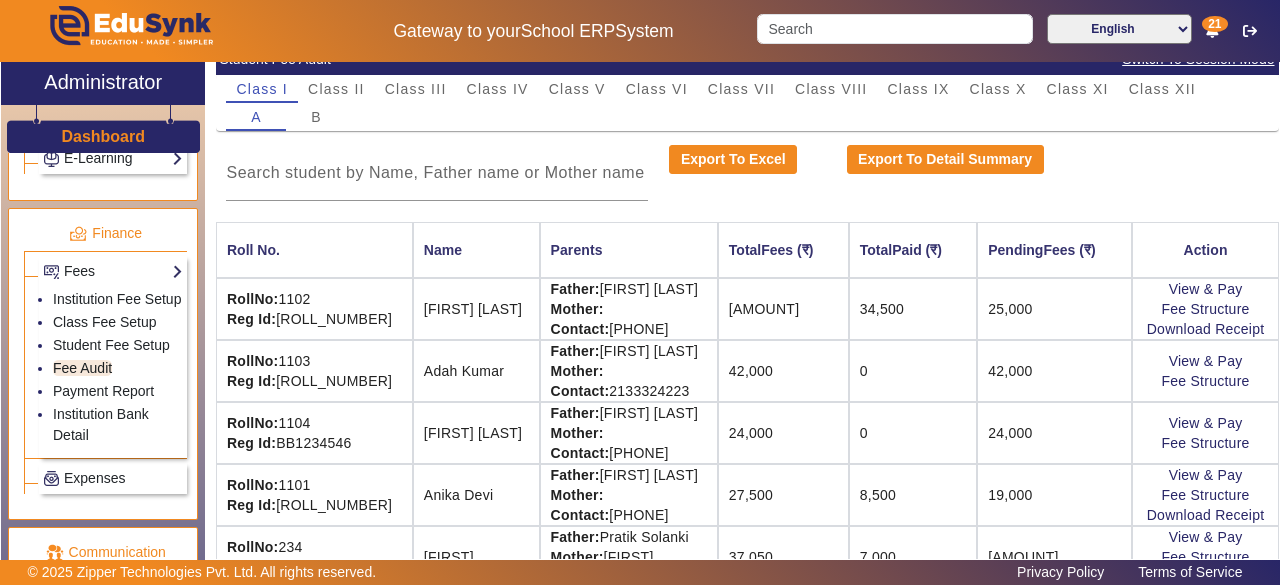 scroll, scrollTop: 148, scrollLeft: 0, axis: vertical 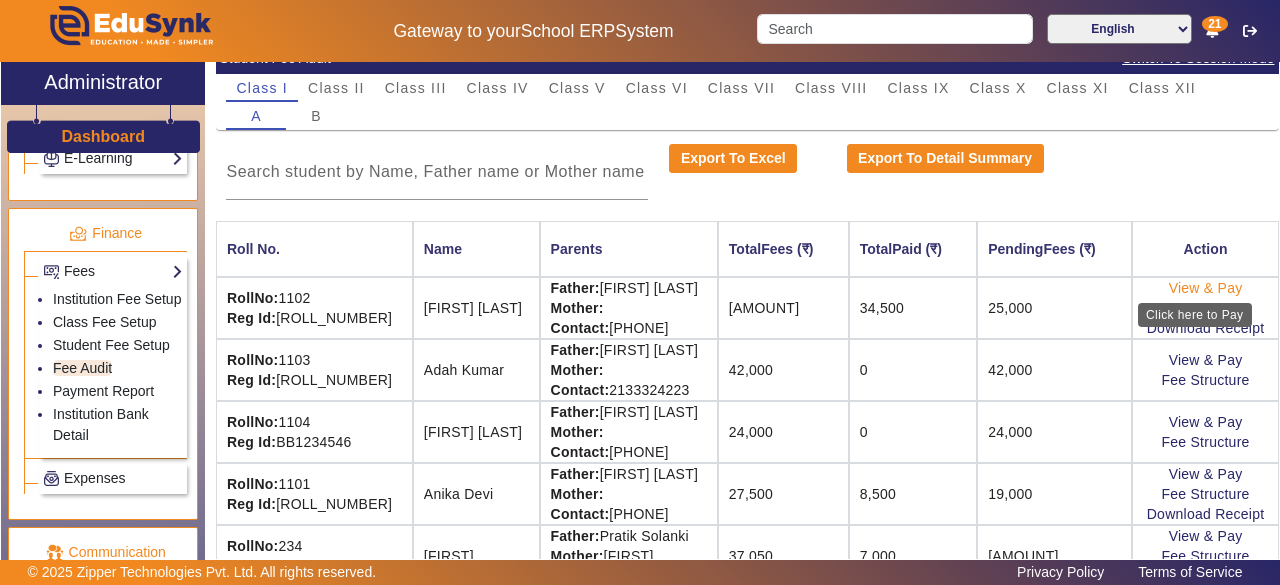click on "View & Pay" 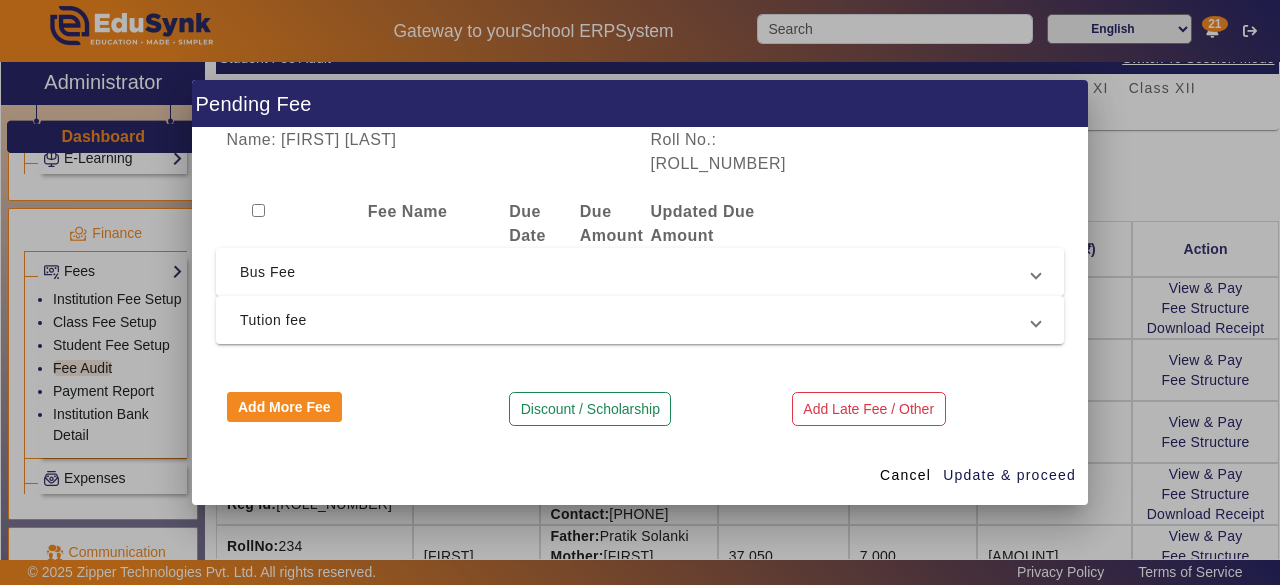 click on "Bus Fee" at bounding box center (636, 272) 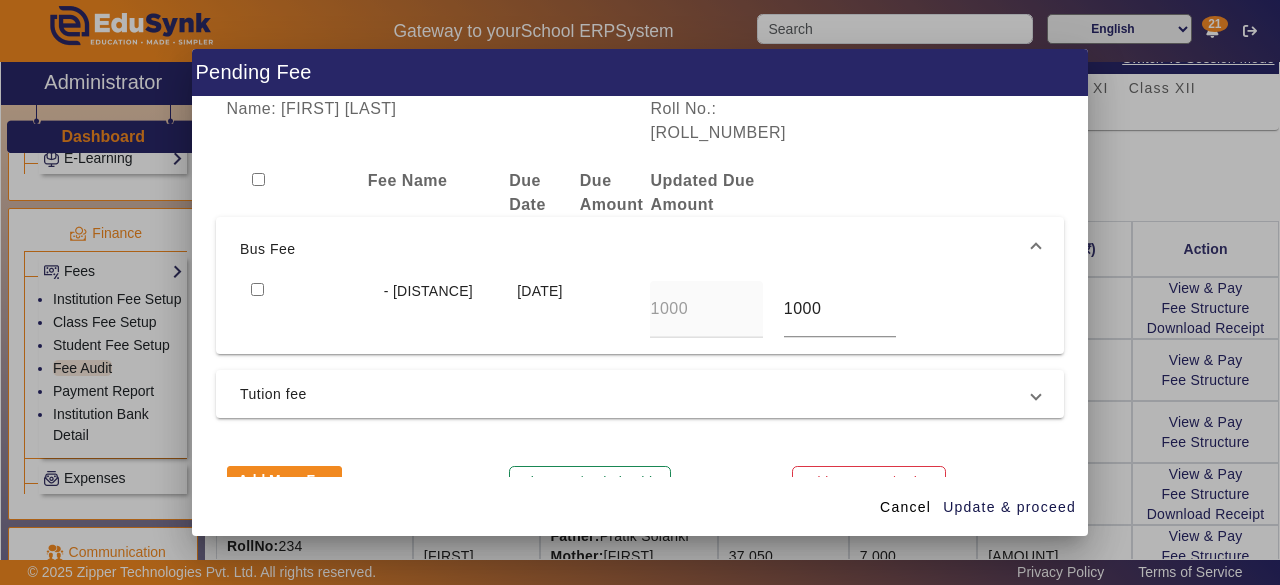 click at bounding box center (257, 289) 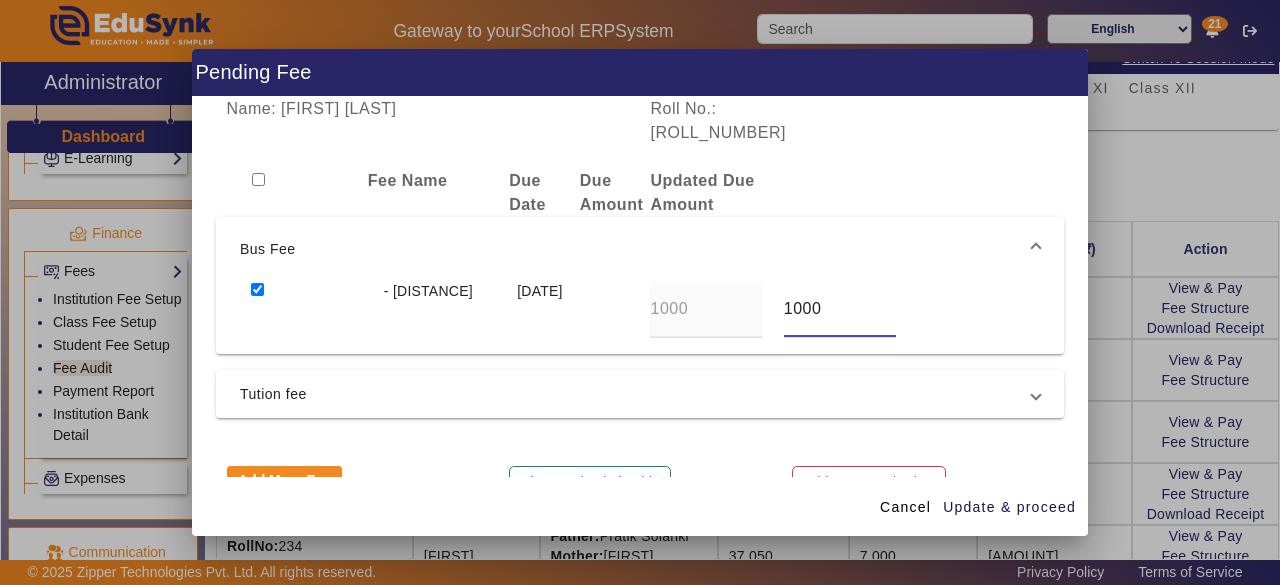 click on "1000" at bounding box center [840, 309] 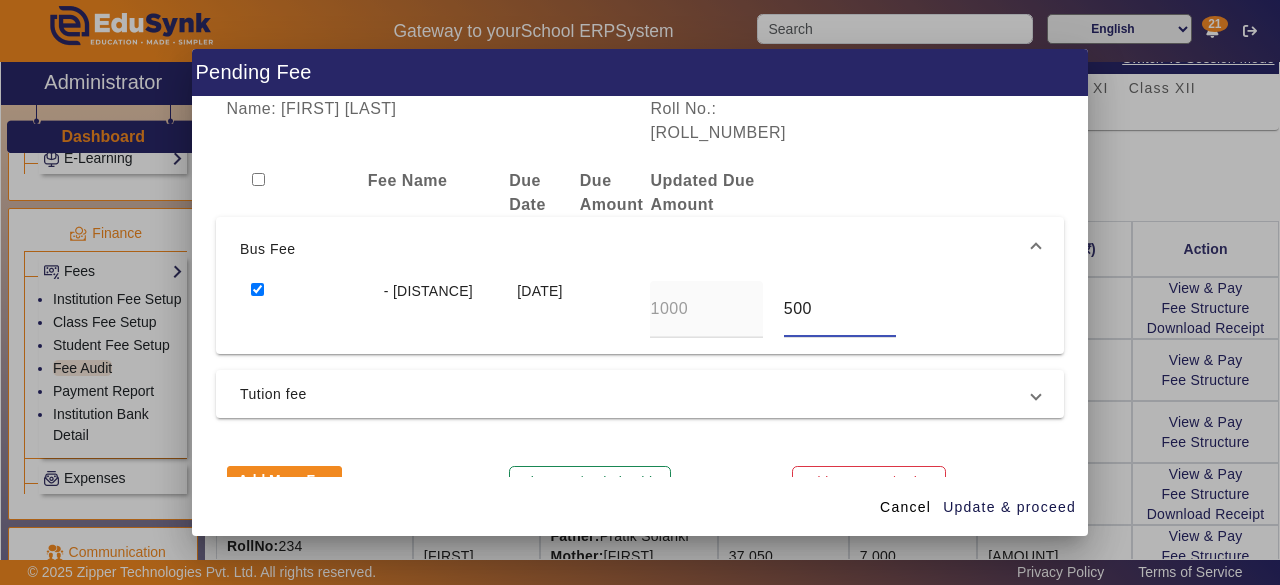 scroll, scrollTop: 16, scrollLeft: 0, axis: vertical 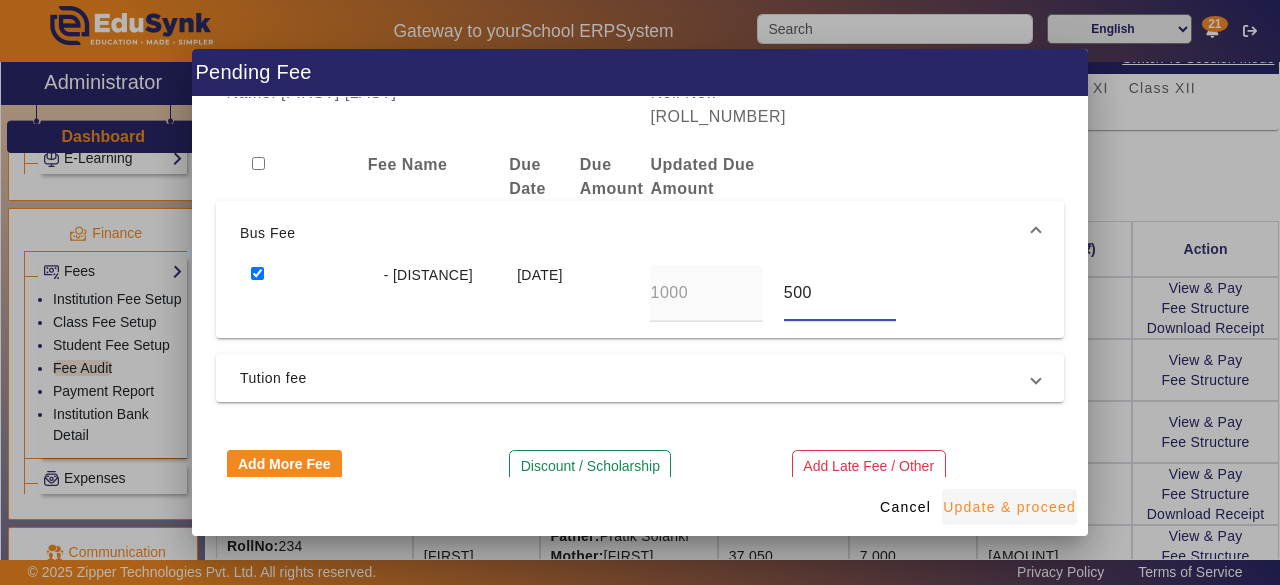 type on "500" 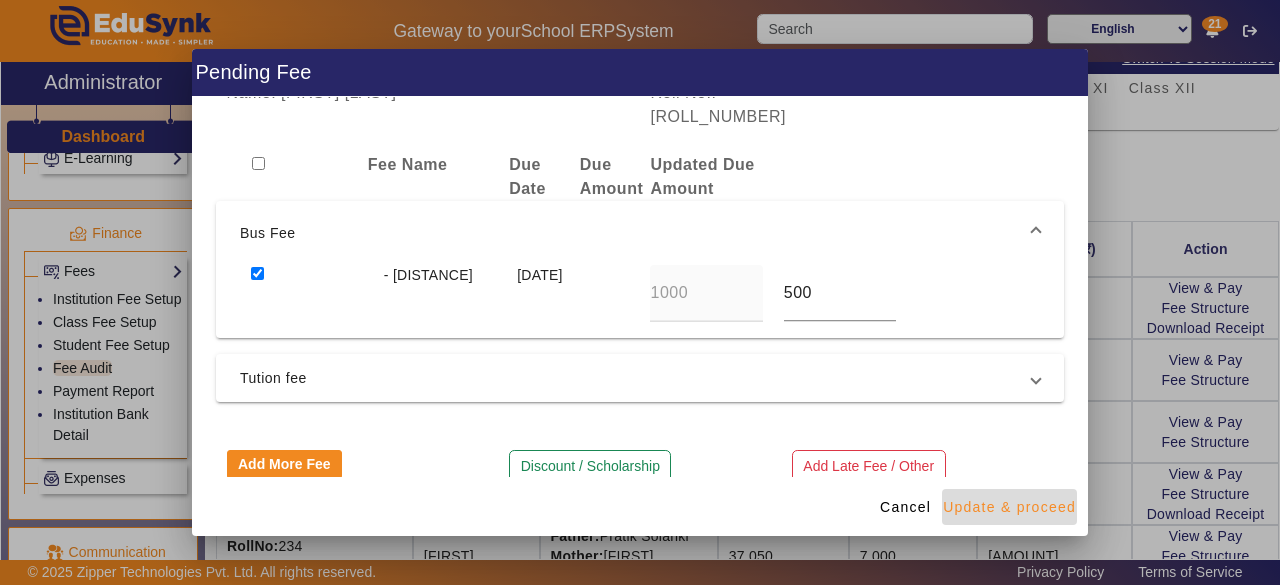 click on "Update & proceed" at bounding box center [1009, 507] 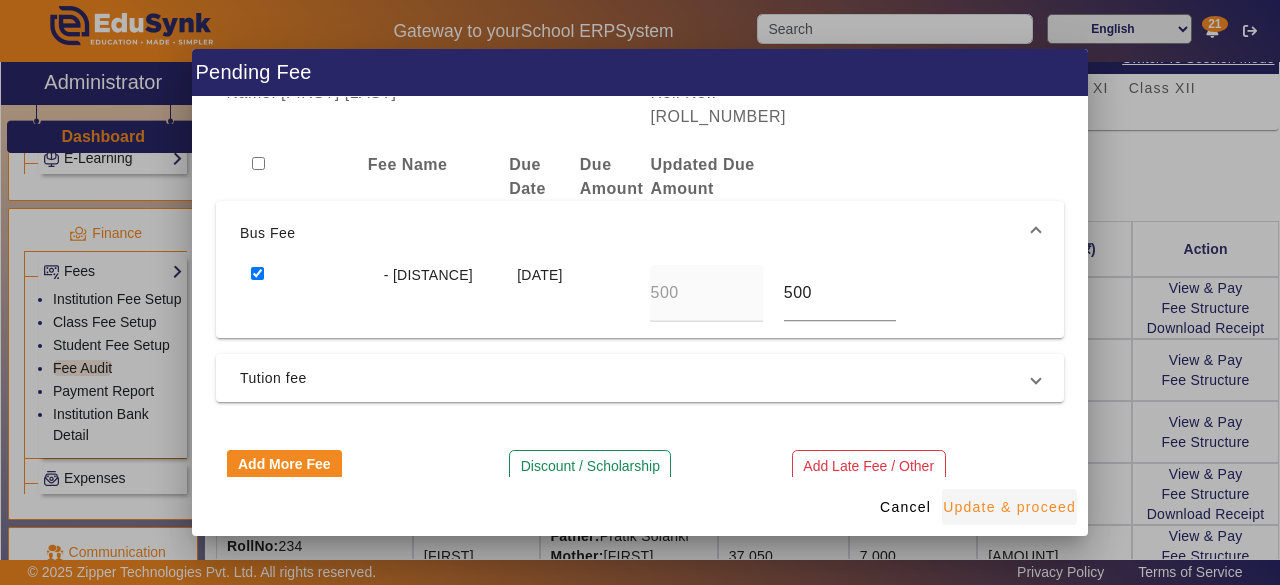 scroll, scrollTop: 0, scrollLeft: 0, axis: both 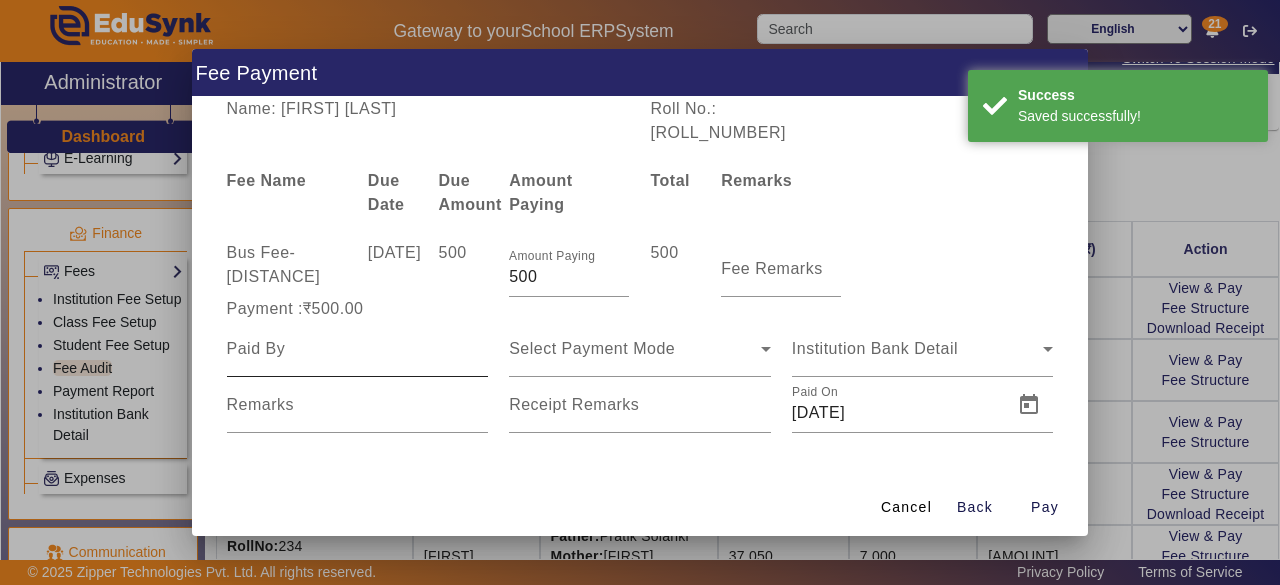 click at bounding box center [358, 349] 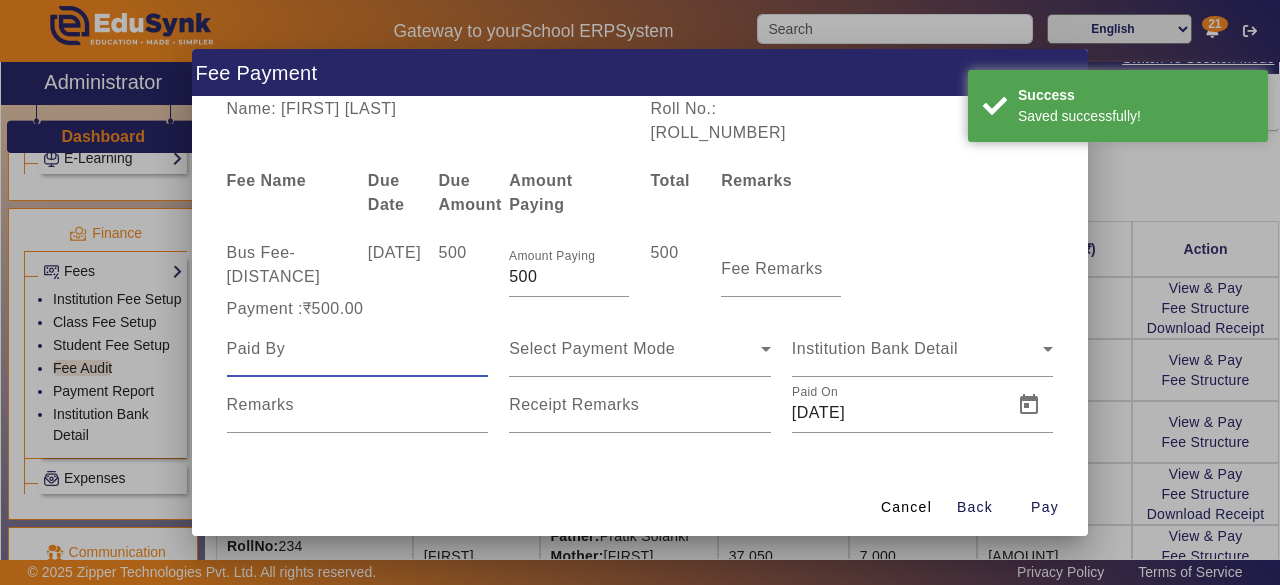 click at bounding box center (358, 349) 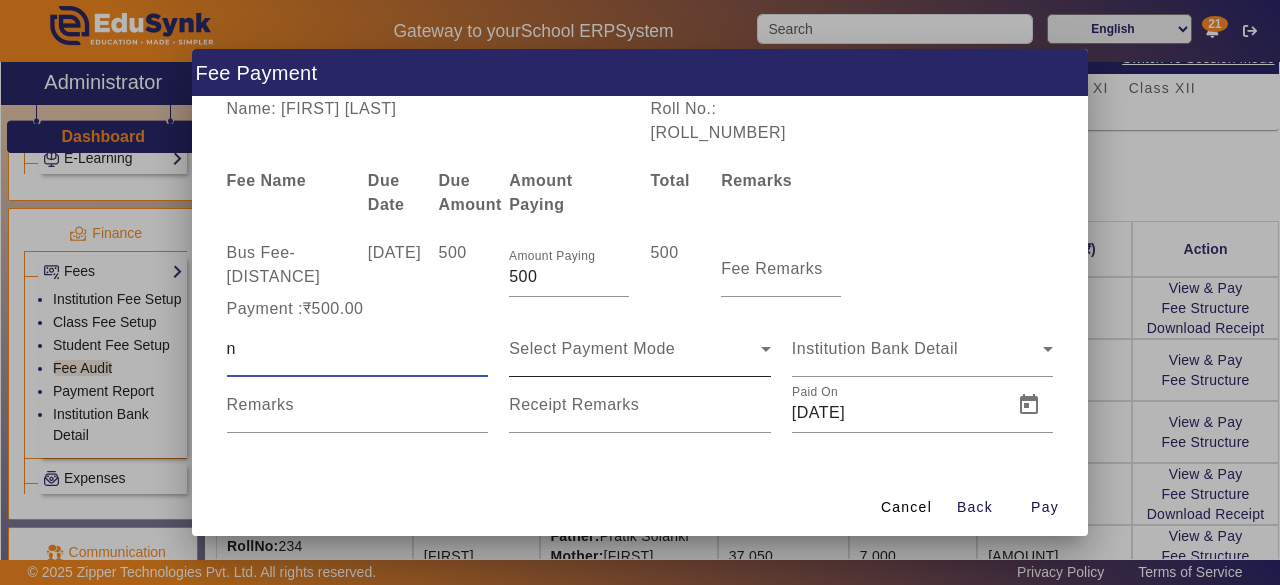 type on "n" 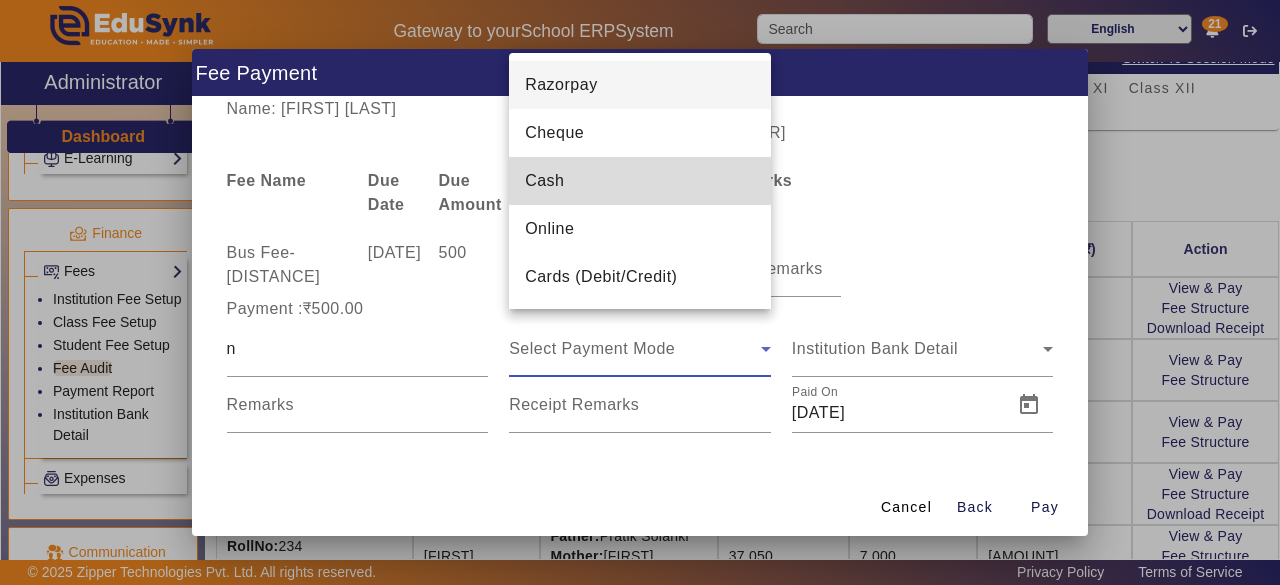 click on "Cash" at bounding box center (640, 181) 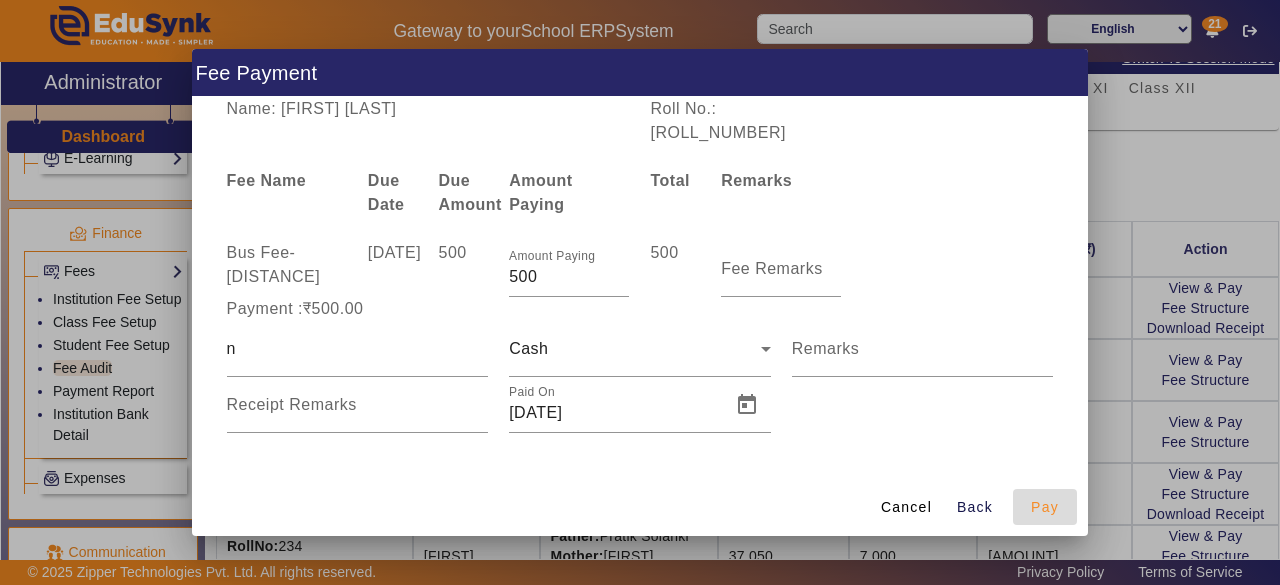 click on "Pay" at bounding box center (1045, 507) 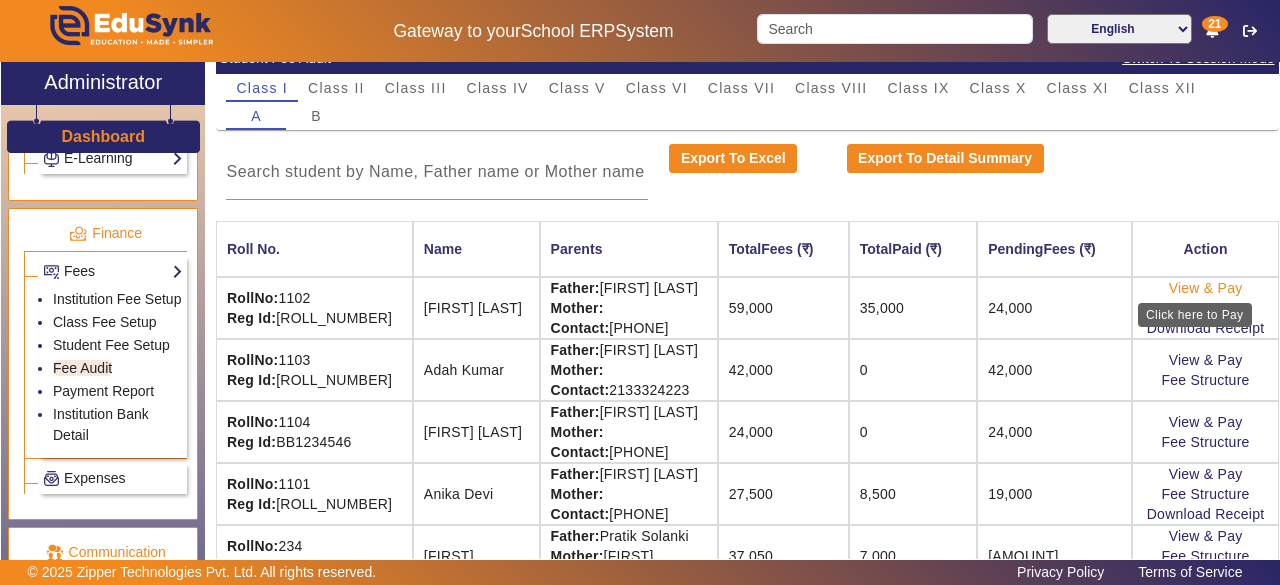 click on "View & Pay" 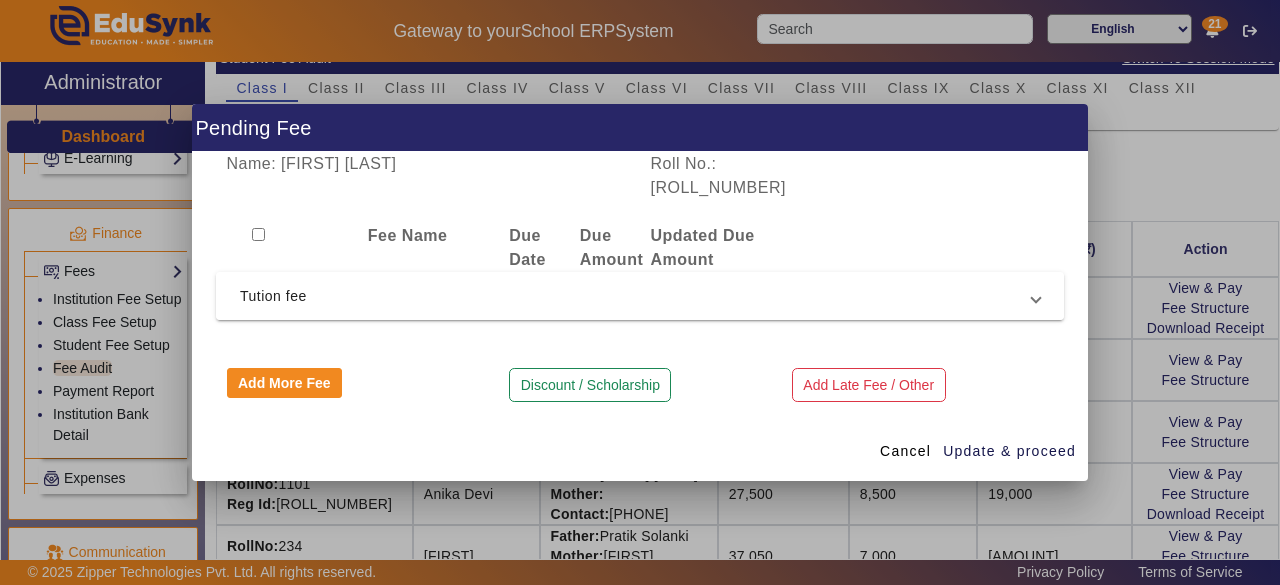 click on "Tution fee" at bounding box center (640, 296) 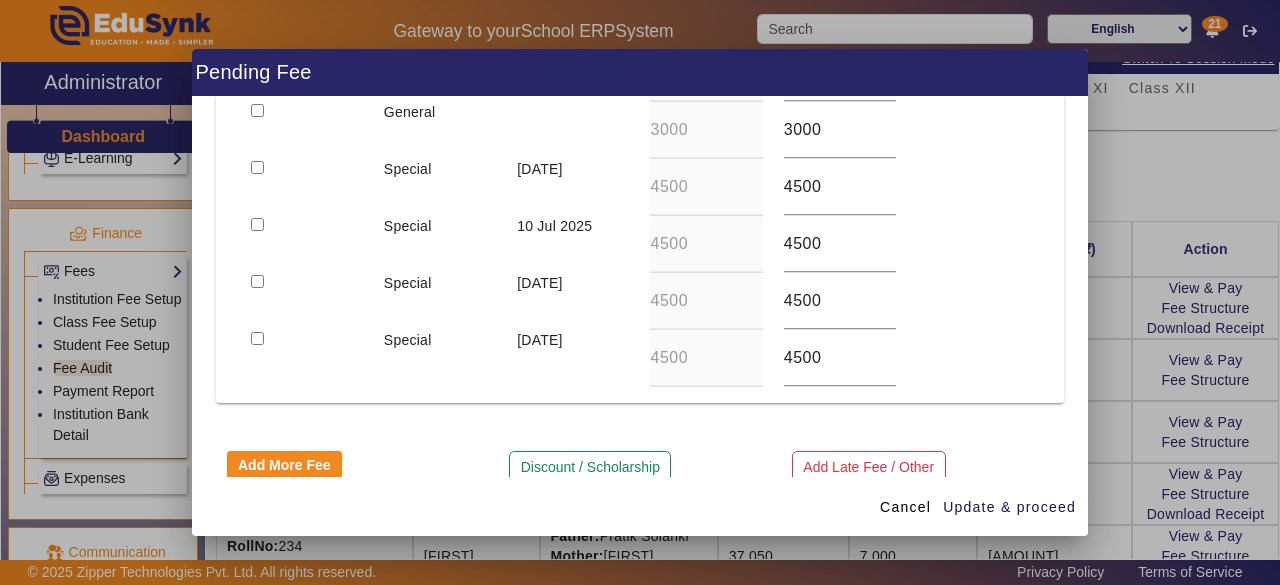 scroll, scrollTop: 0, scrollLeft: 0, axis: both 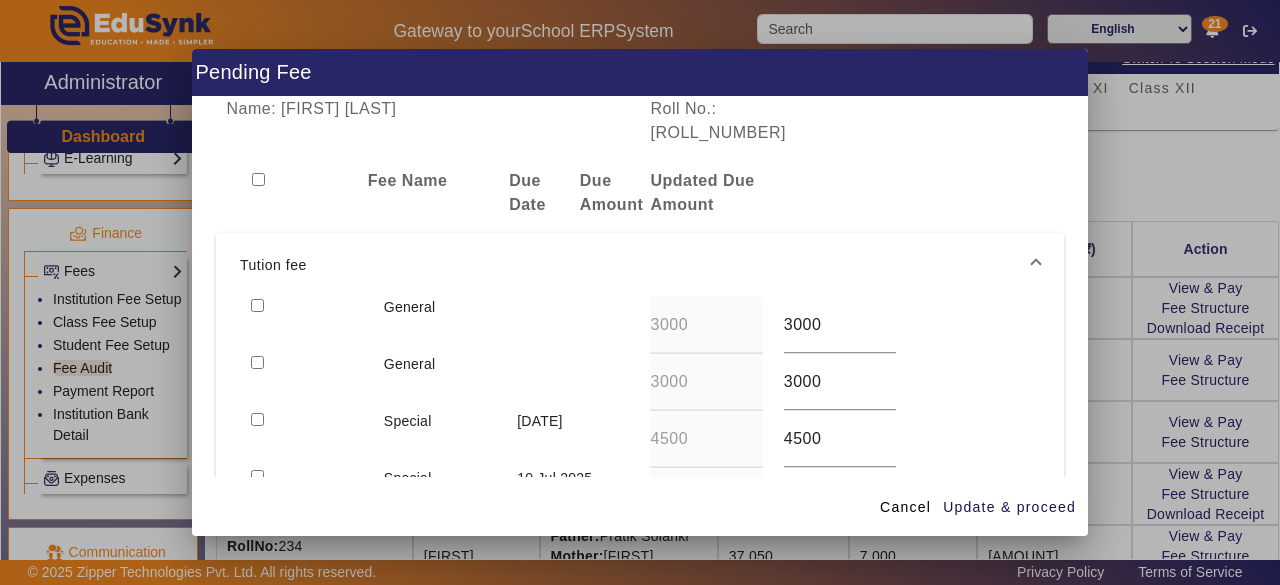 click at bounding box center [257, 305] 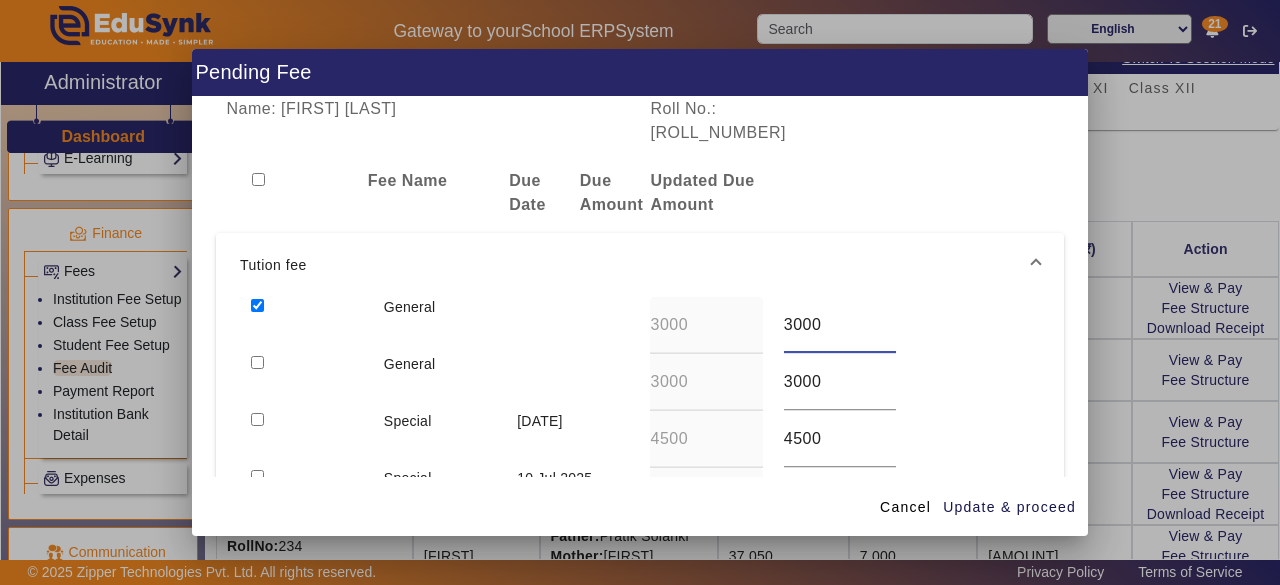 click on "3000" at bounding box center (840, 325) 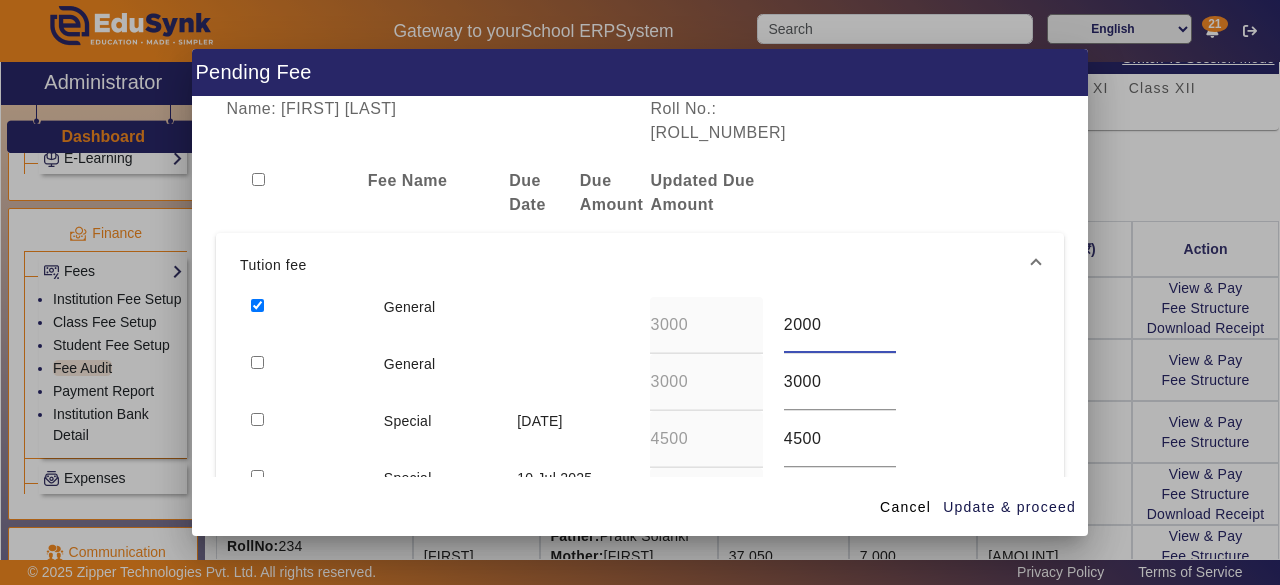 scroll, scrollTop: 252, scrollLeft: 0, axis: vertical 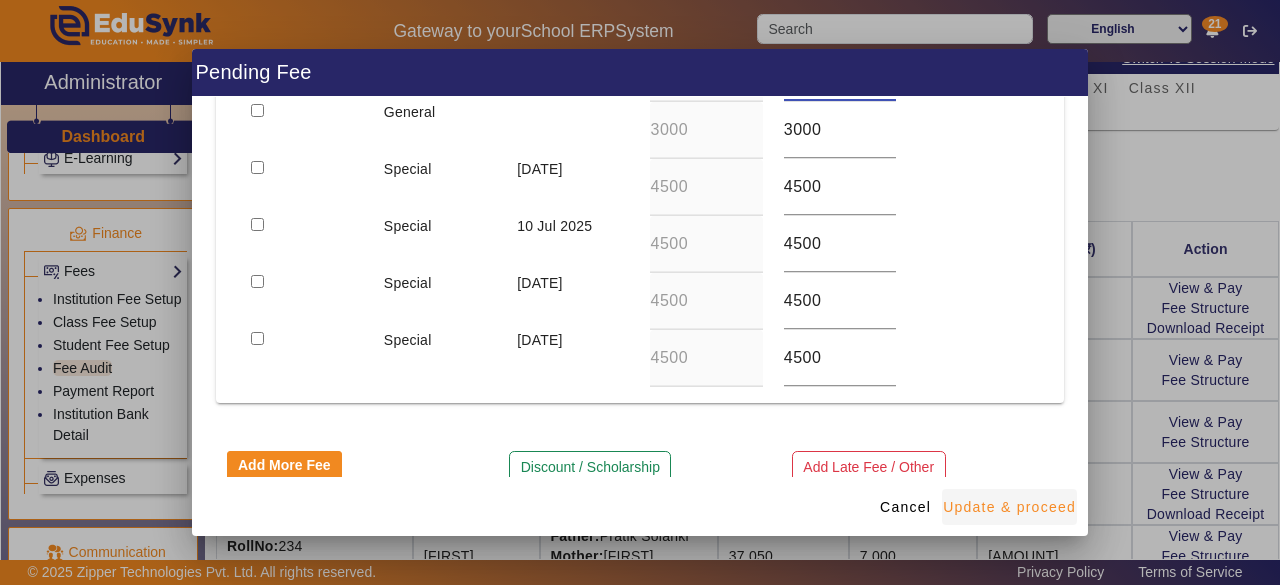 type on "2000" 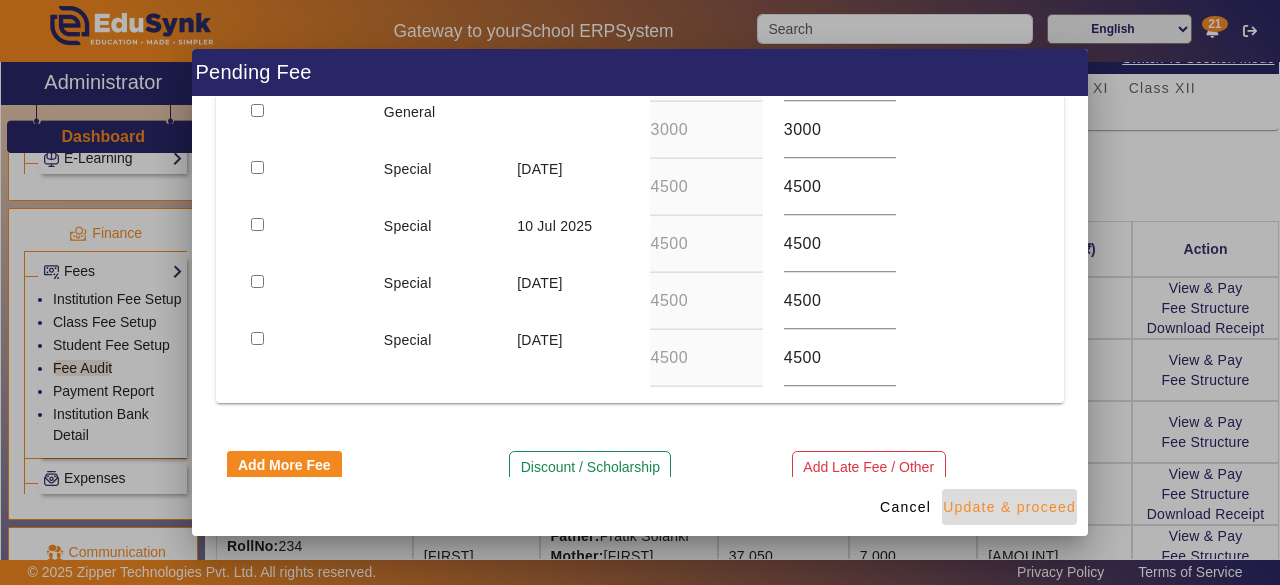 click on "Update & proceed" at bounding box center [1009, 507] 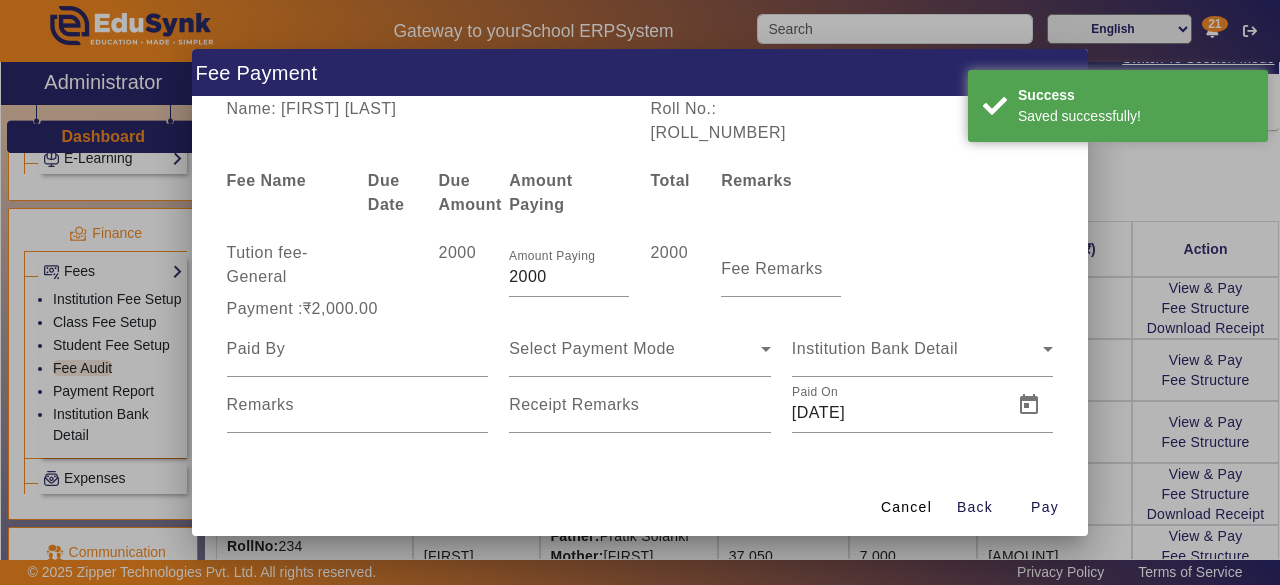 scroll, scrollTop: 0, scrollLeft: 0, axis: both 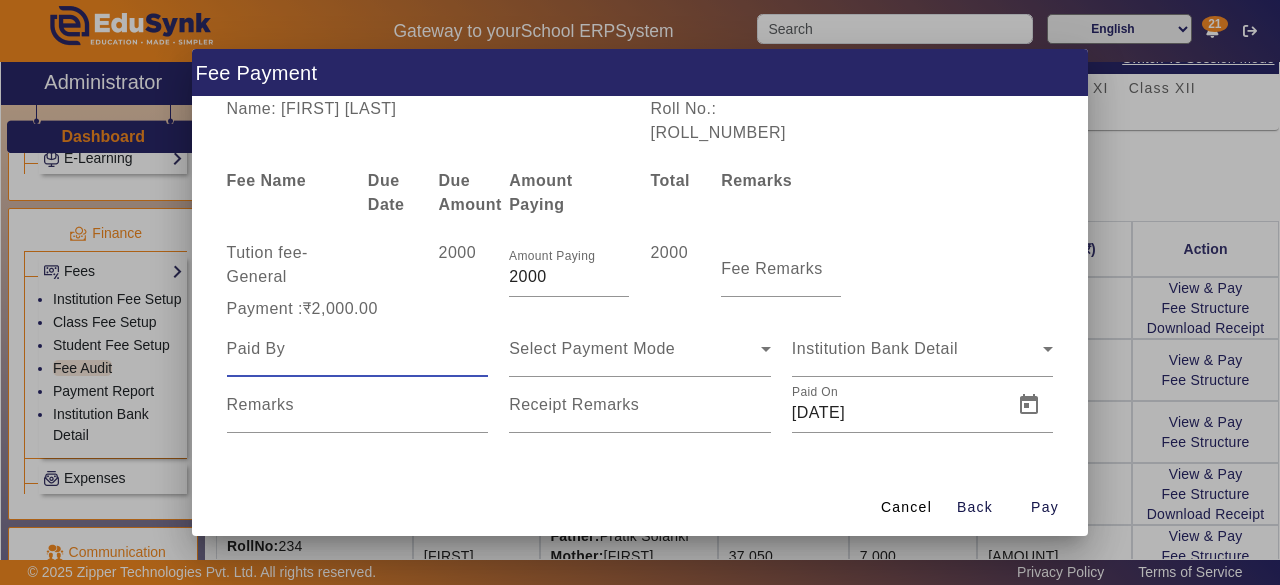 click at bounding box center (358, 349) 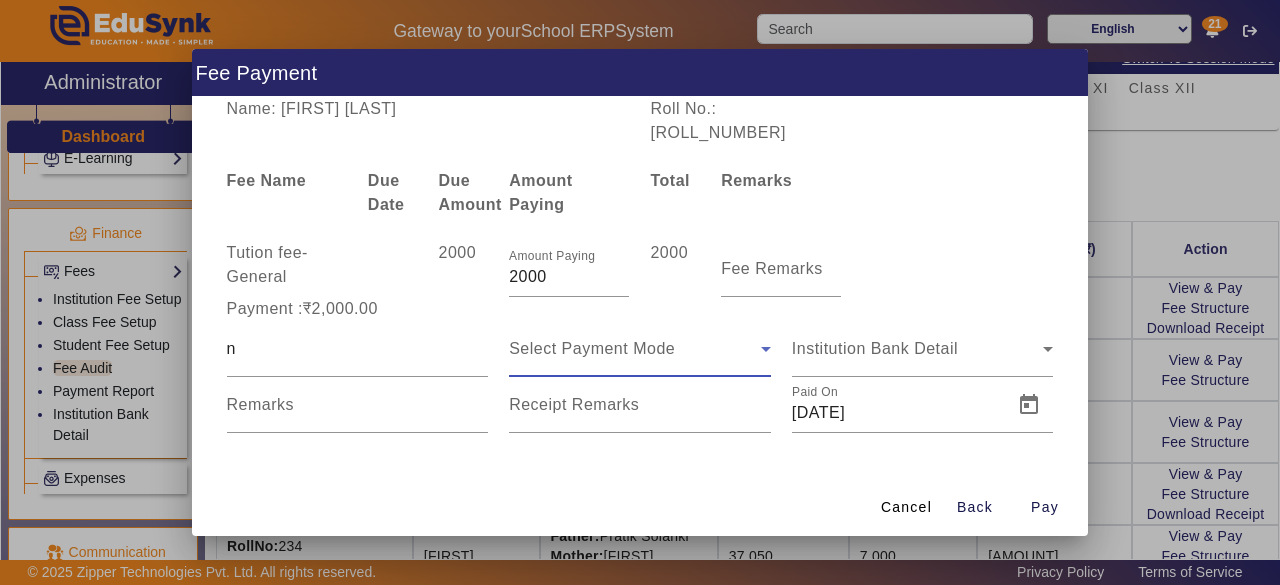 click on "Select Payment Mode" at bounding box center (592, 348) 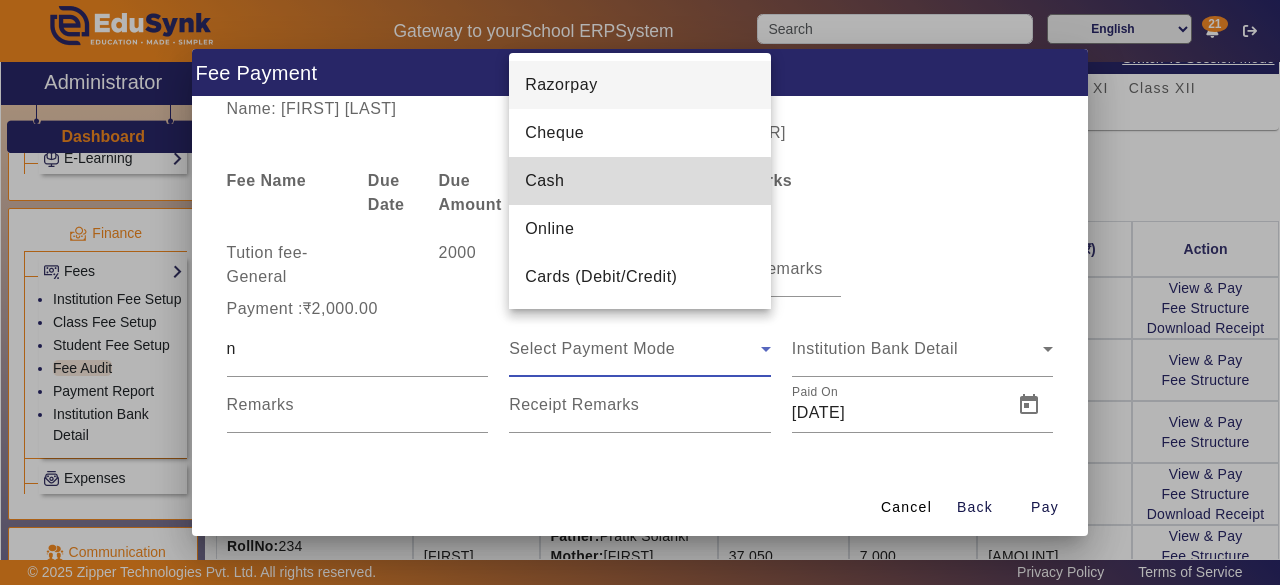 click on "Cash" at bounding box center [640, 181] 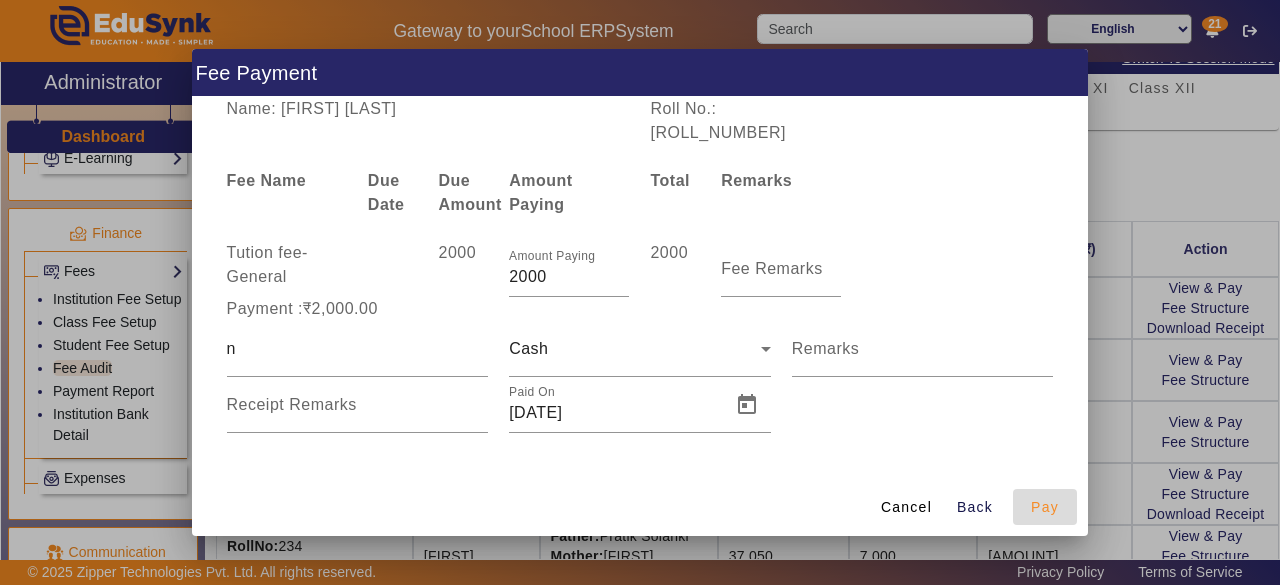 click on "Pay" at bounding box center [1045, 507] 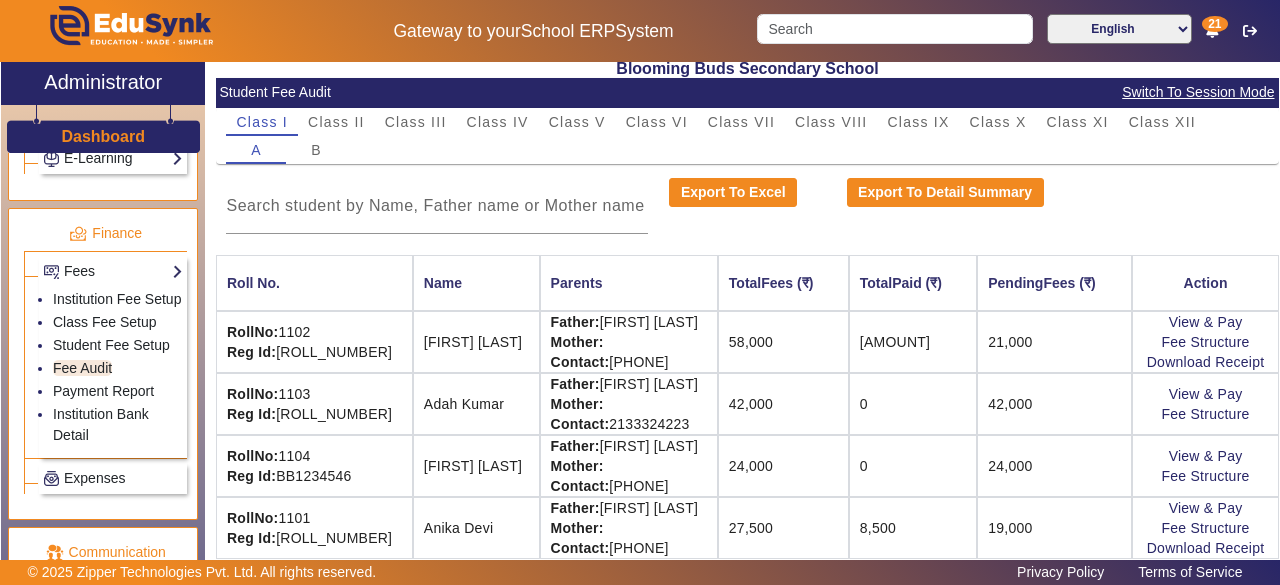 scroll, scrollTop: 108, scrollLeft: 0, axis: vertical 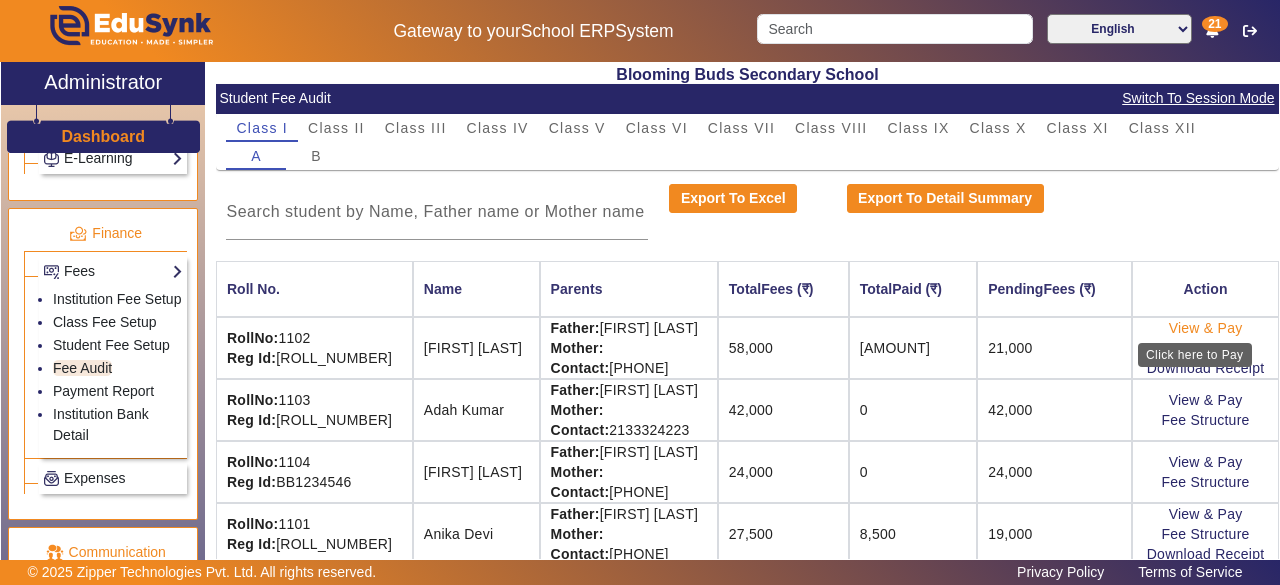 click on "View & Pay" 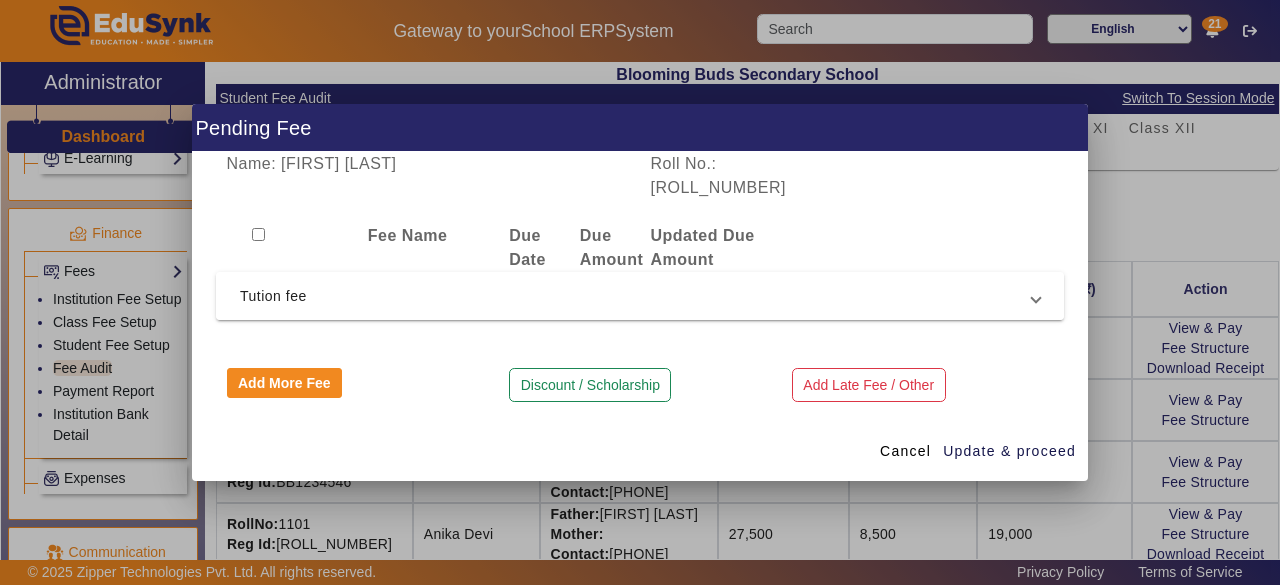 click on "Tution fee" at bounding box center [636, 296] 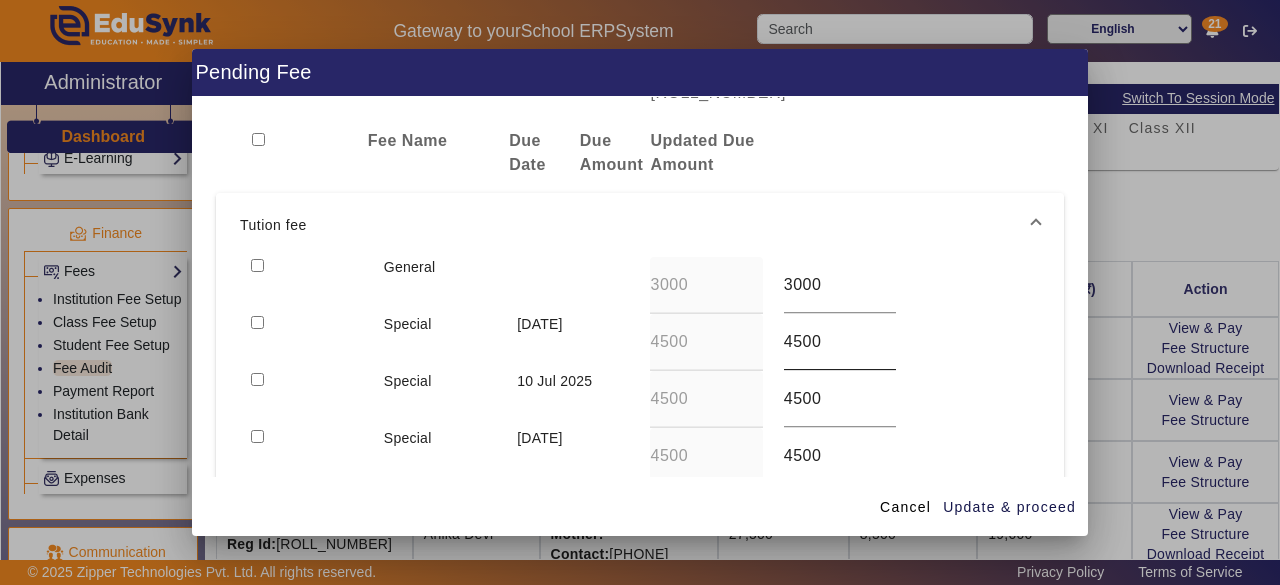 scroll, scrollTop: 195, scrollLeft: 0, axis: vertical 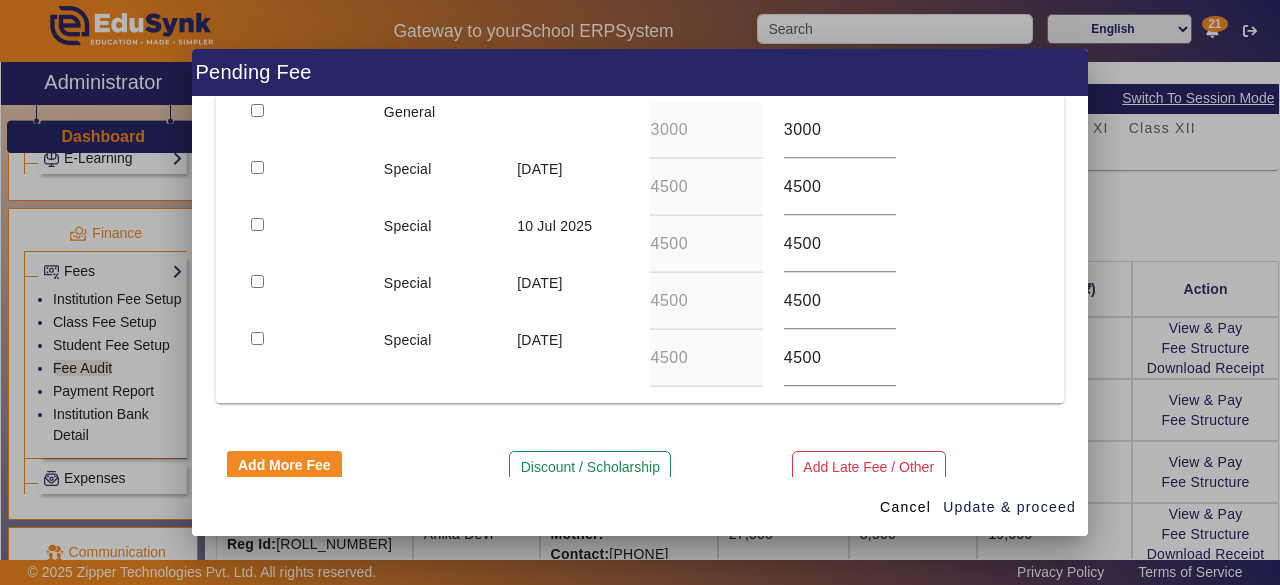 click at bounding box center [640, 292] 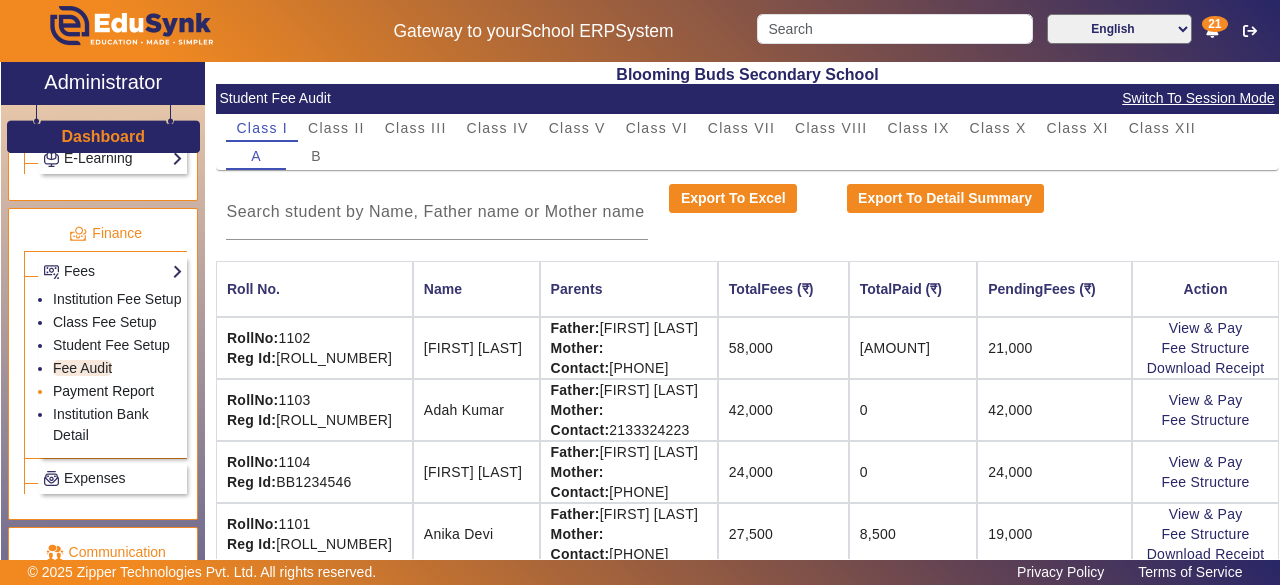 click on "Payment Report" 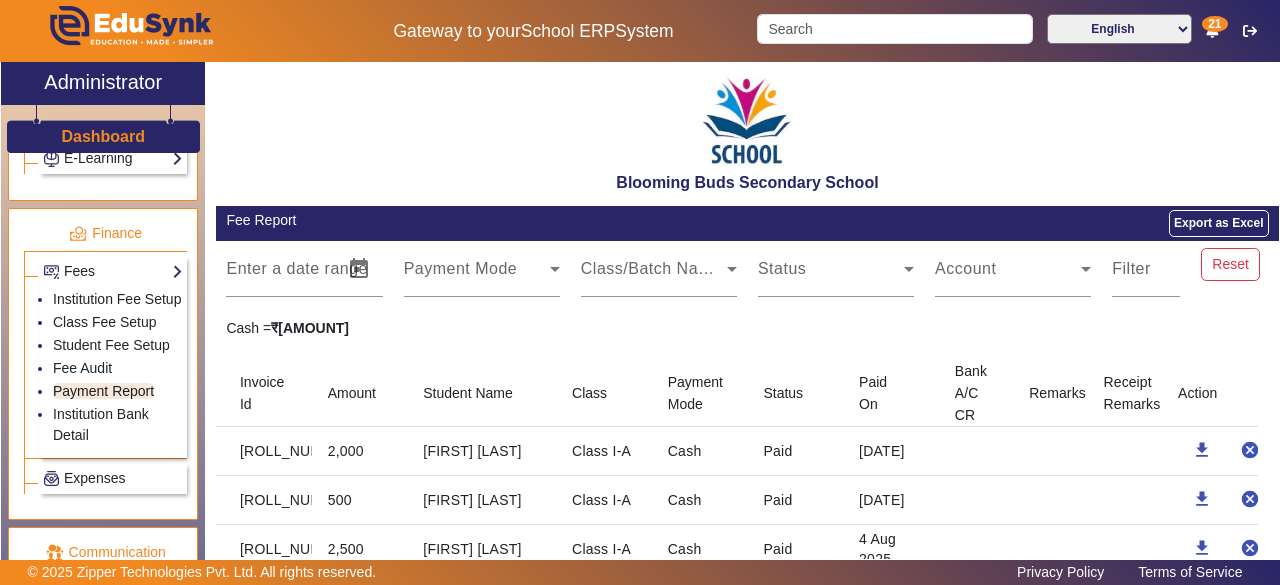 scroll, scrollTop: 35, scrollLeft: 0, axis: vertical 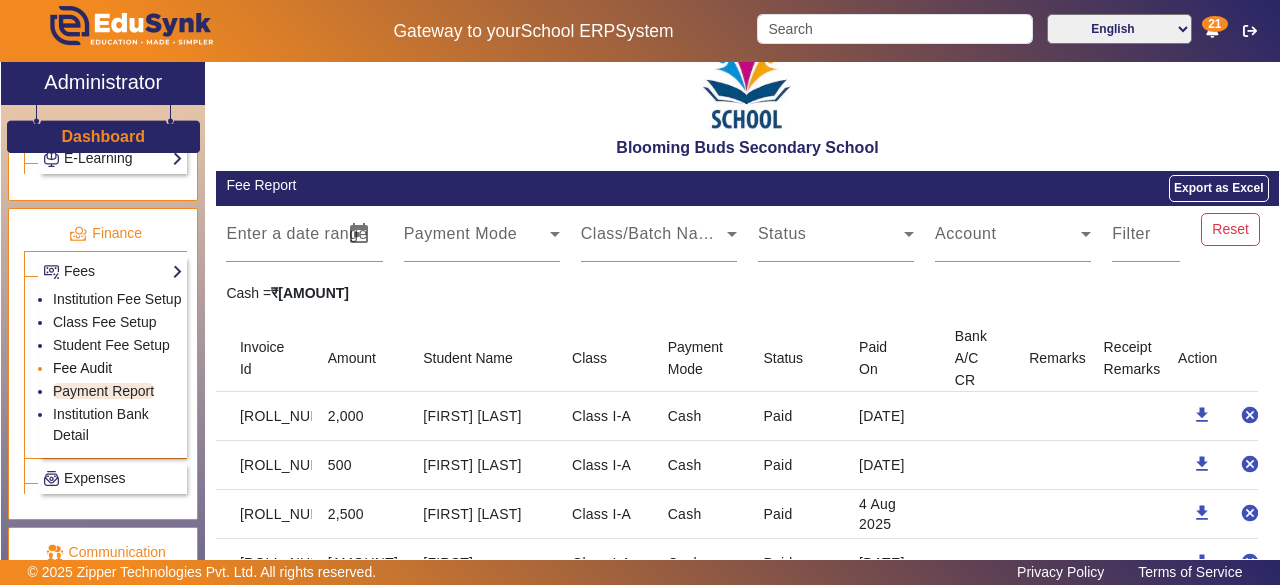 click on "Fee Audit" 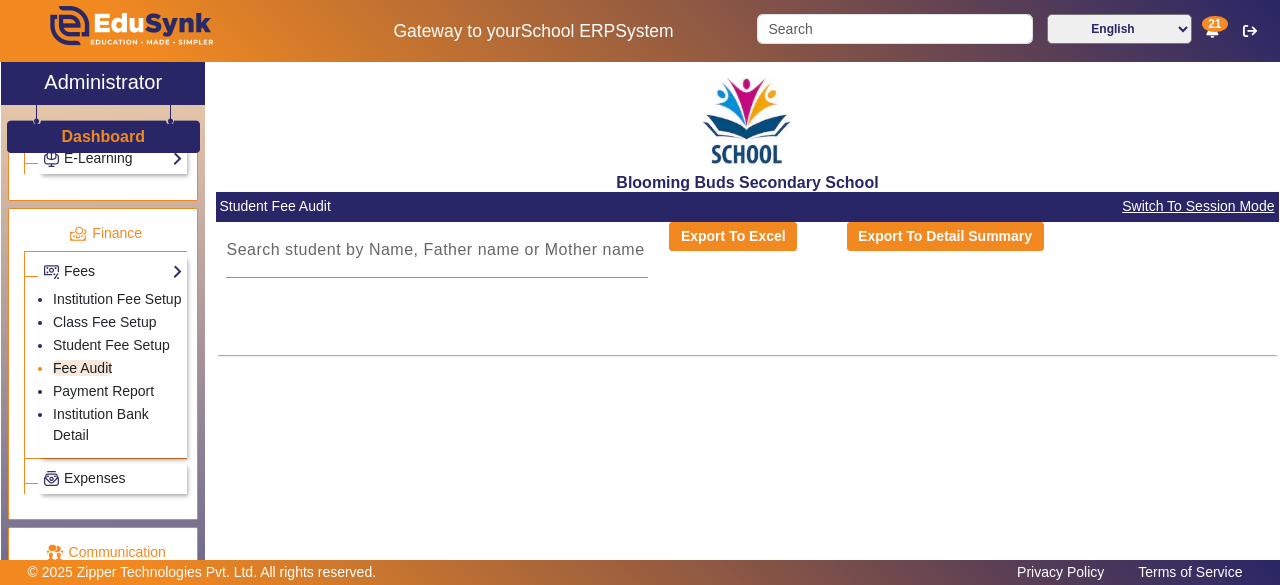 scroll, scrollTop: 0, scrollLeft: 0, axis: both 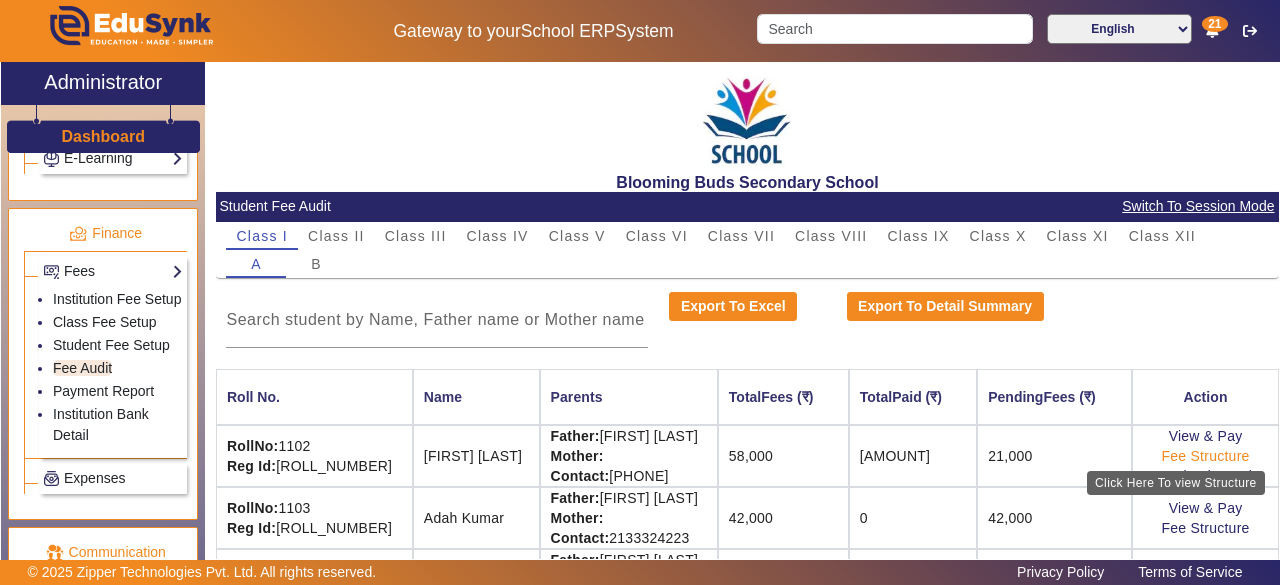 click on "Fee Structure" 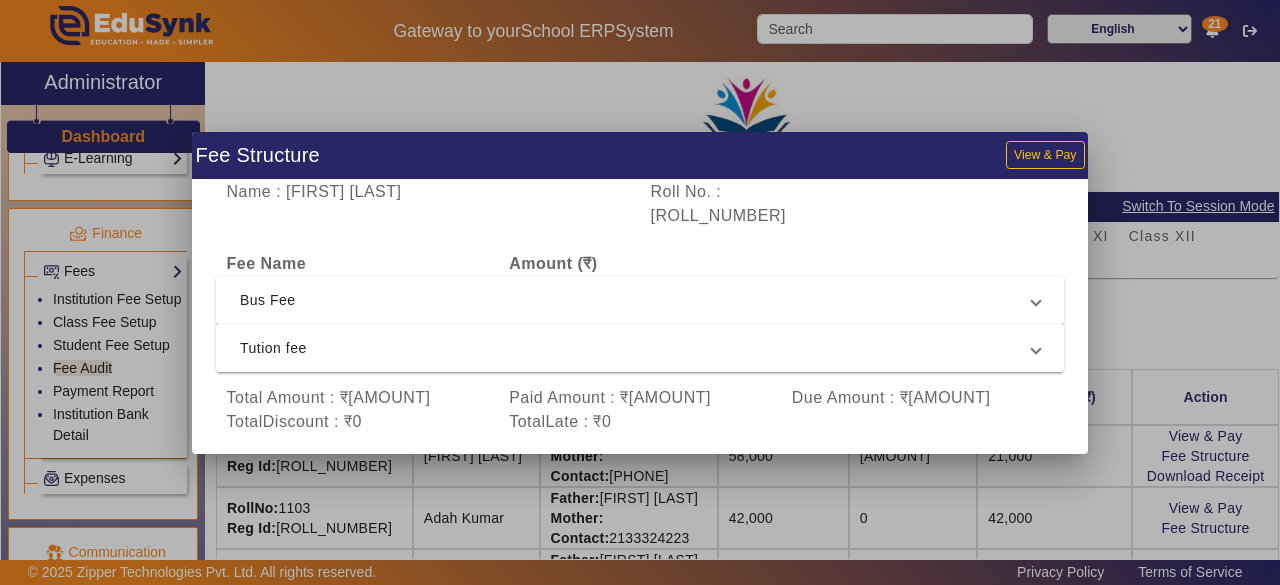 click on "Bus Fee" at bounding box center (636, 300) 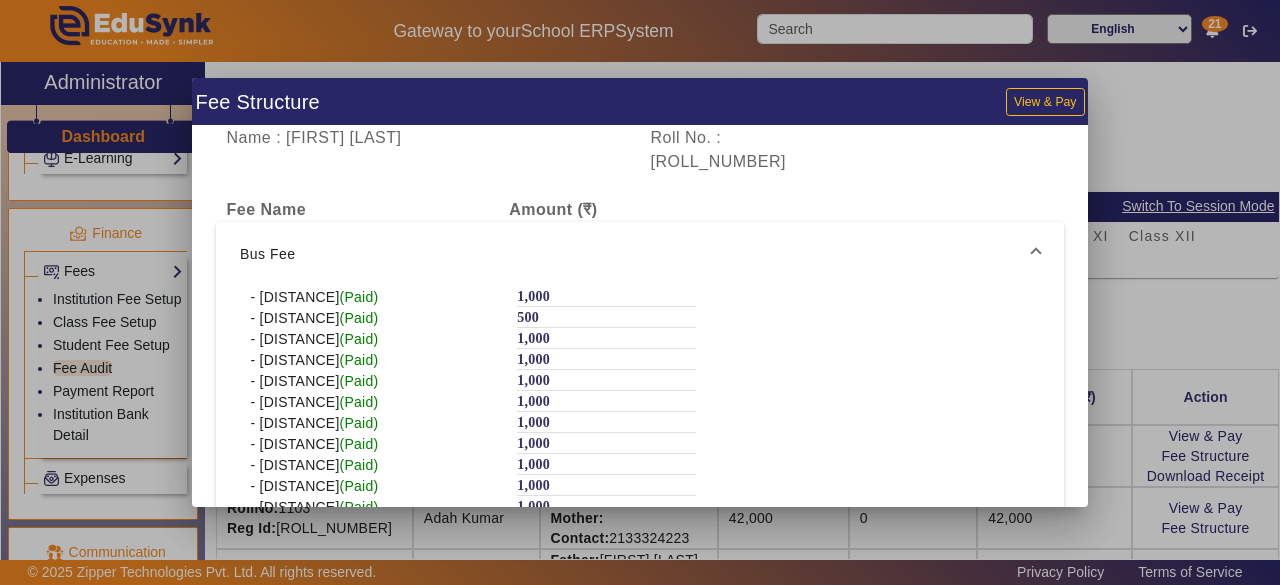 scroll, scrollTop: 413, scrollLeft: 0, axis: vertical 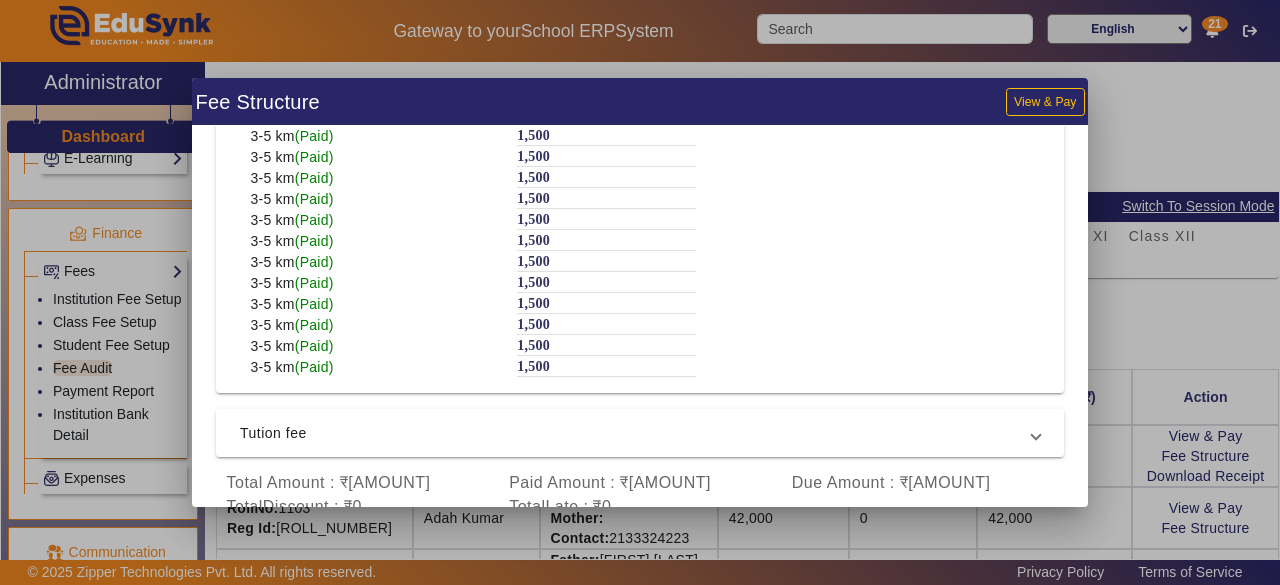 click on "Tution fee" at bounding box center (640, 433) 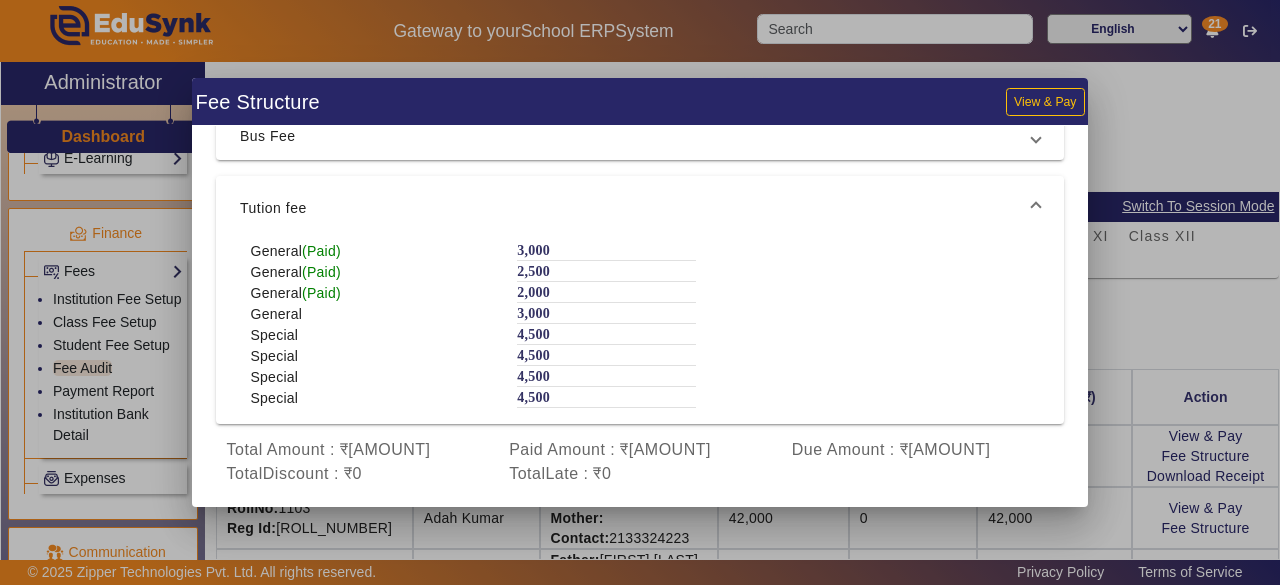scroll, scrollTop: 82, scrollLeft: 0, axis: vertical 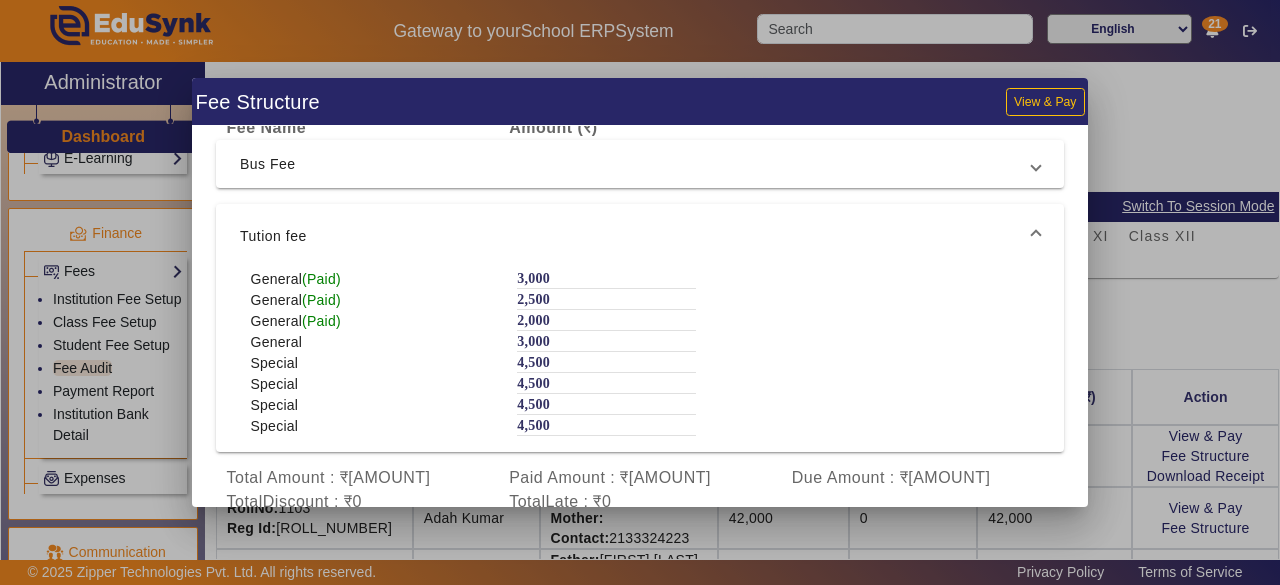 click at bounding box center [640, 292] 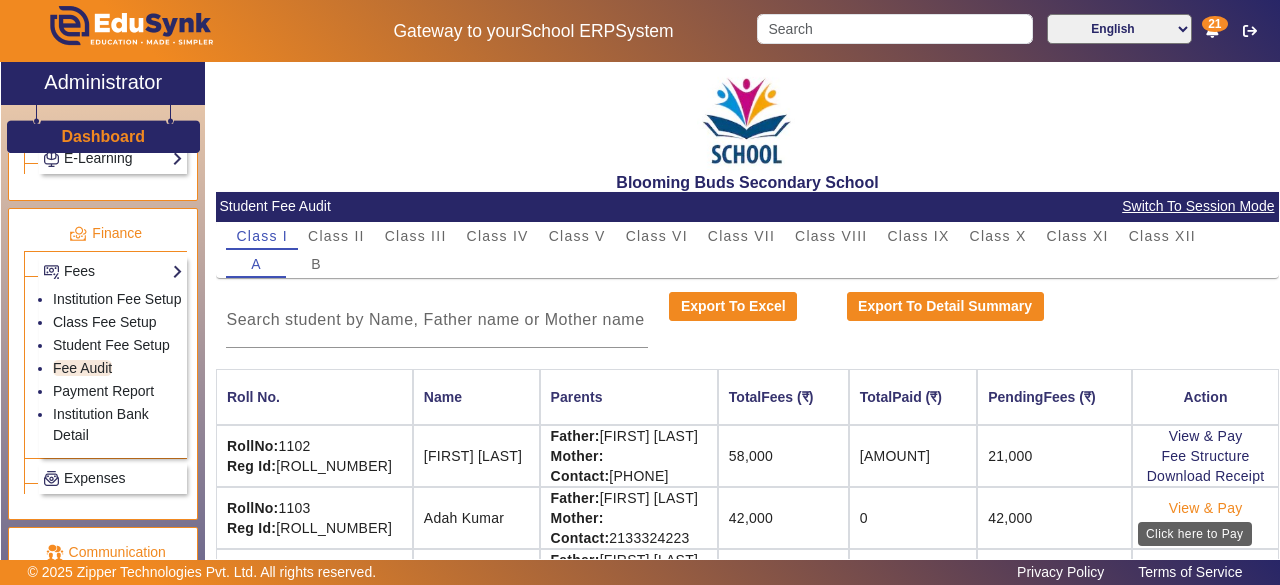 click on "View & Pay" 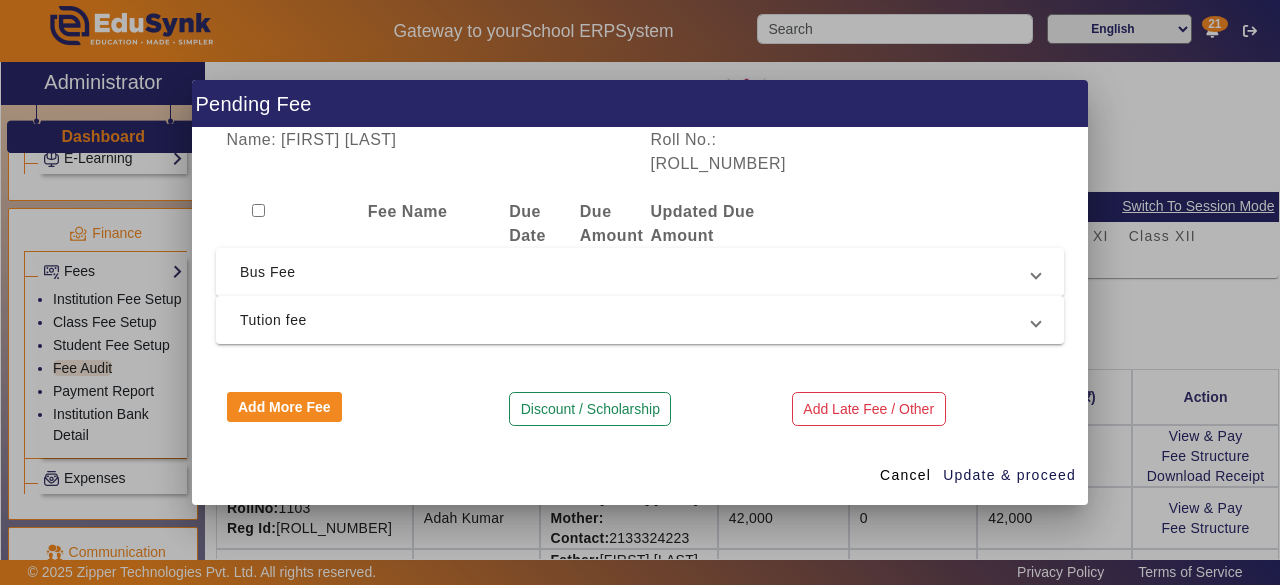 click on "Bus Fee" at bounding box center [640, 272] 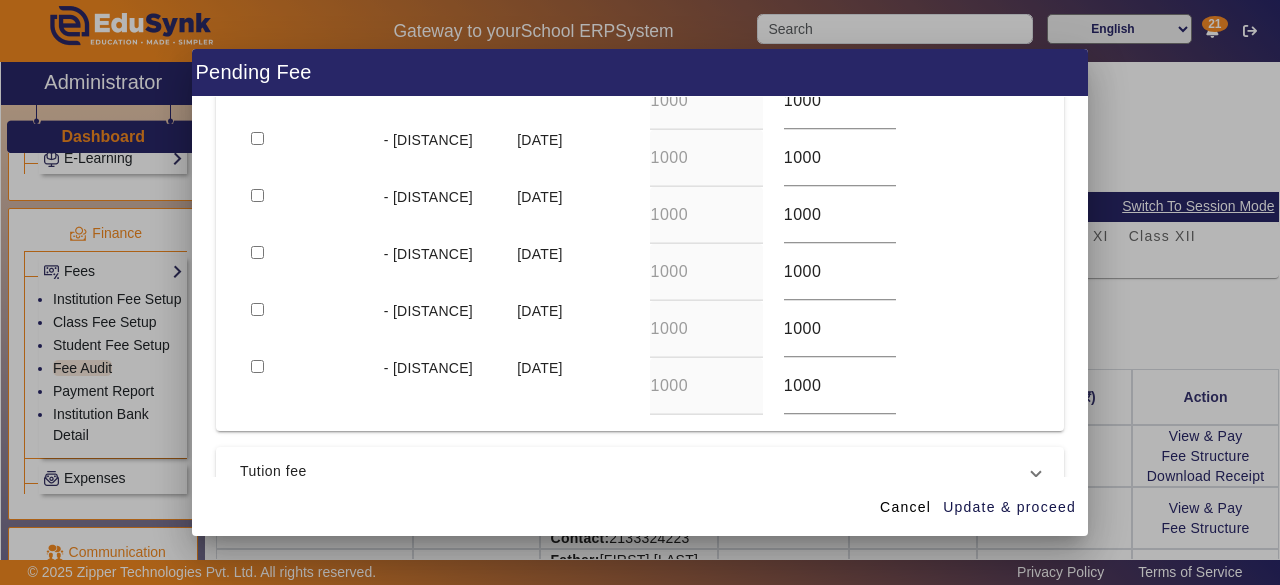 scroll, scrollTop: 640, scrollLeft: 0, axis: vertical 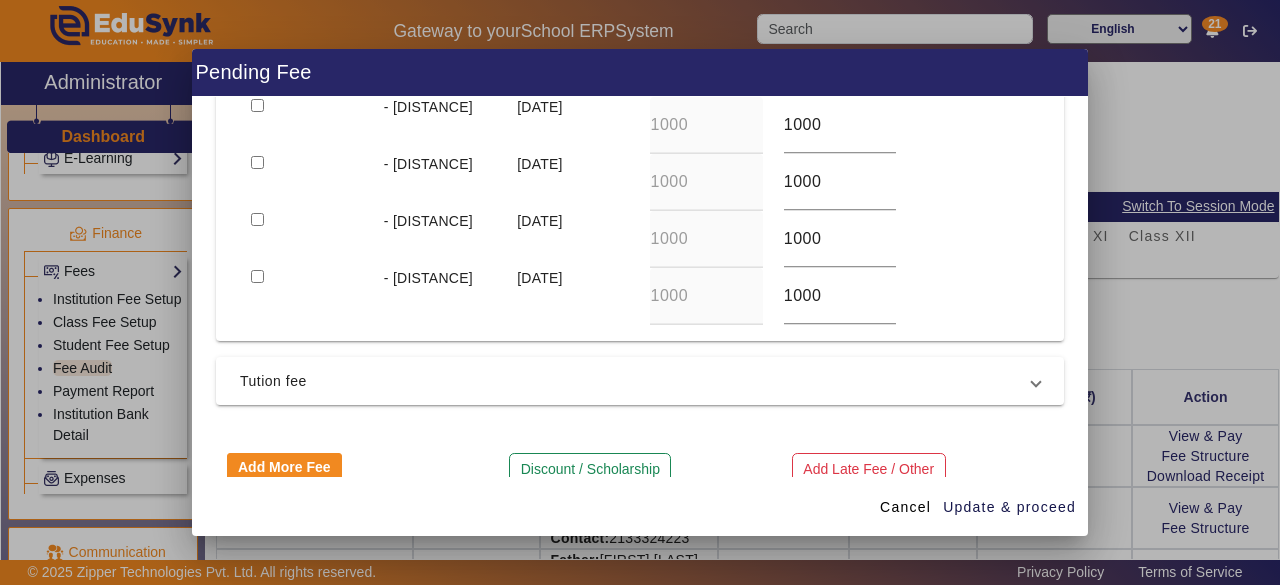 click on "Name: [FIRST]  [LAST]   Roll No.: [ROLL_NUMBER]  Fee Name Due Date Due Amount Updated Due Amount  Bus Fee  0-3 km [DATE] 1000 1000 0-3 km [DATE] 1000 1000 0-3 km [DATE] 1000 1000 0-3 km [DATE] 1000 1000 0-3 km [DATE] 1000 1000 0-3 km [DATE] 1000 1000 0-3 km [DATE] 1000 1000 0-3 km [DATE] 1000 1000 0-3 km [DATE] 1000 1000 0-3 km [DATE] 1000 1000 0-3 km [DATE] 1000 1000 0-3 km [DATE] 1000 1000  Tution fee  General 3000 3000 General 3000 3000 General 3000 3000 General 3000 3000 Special [DATE] 4500 4500 Special [DATE] 4500 4500 Special [DATE] 4500 4500 Special [DATE] 4500 4500 Add More Fee Discount / Scholarship Add Late Fee / Other" at bounding box center (640, 287) 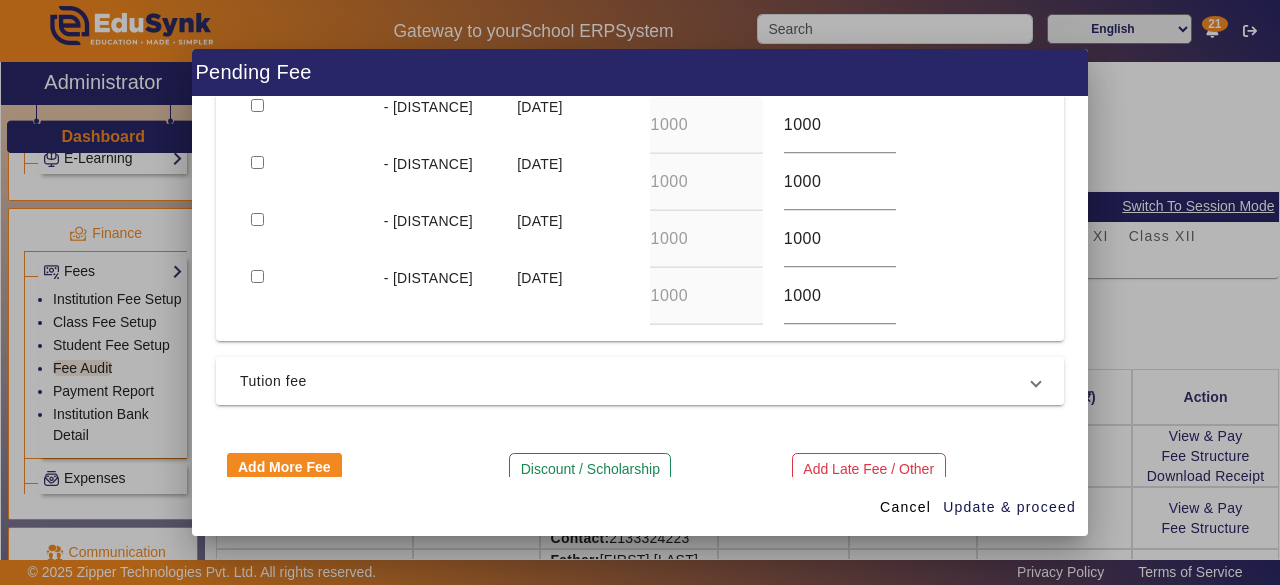 click on "Tution fee" at bounding box center (636, 381) 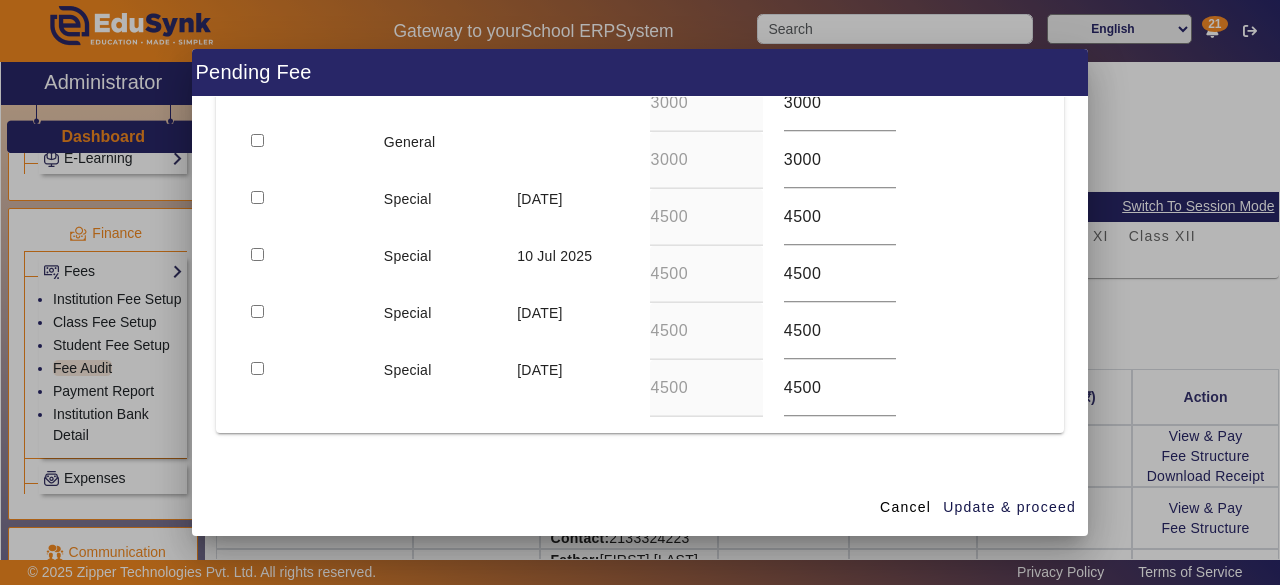 scroll, scrollTop: 413, scrollLeft: 0, axis: vertical 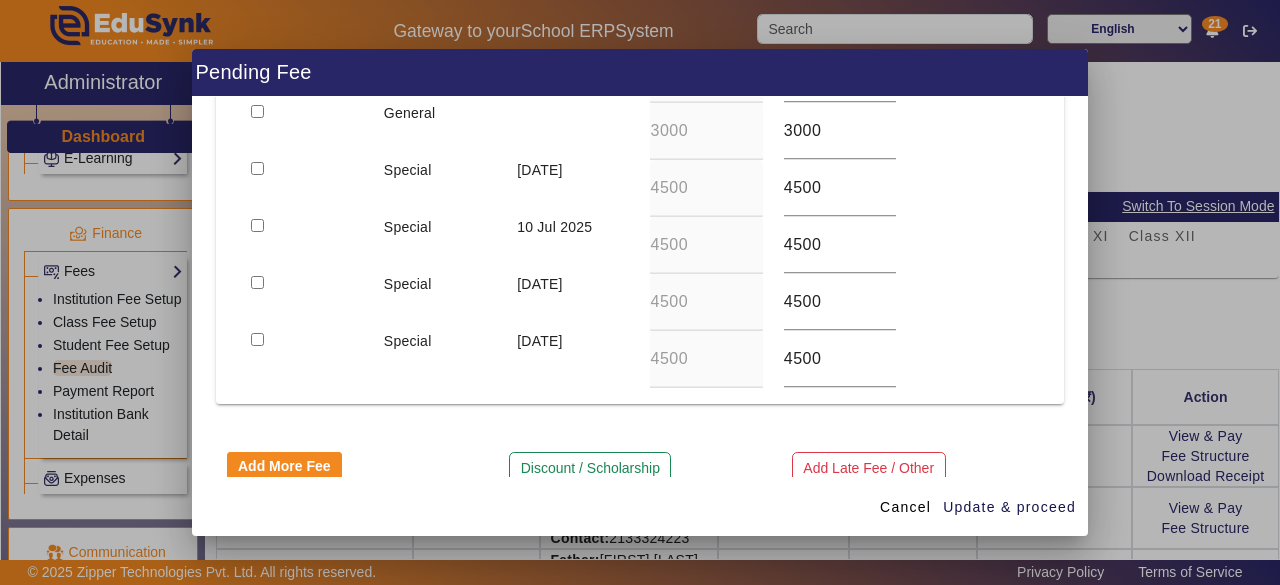click at bounding box center [640, 292] 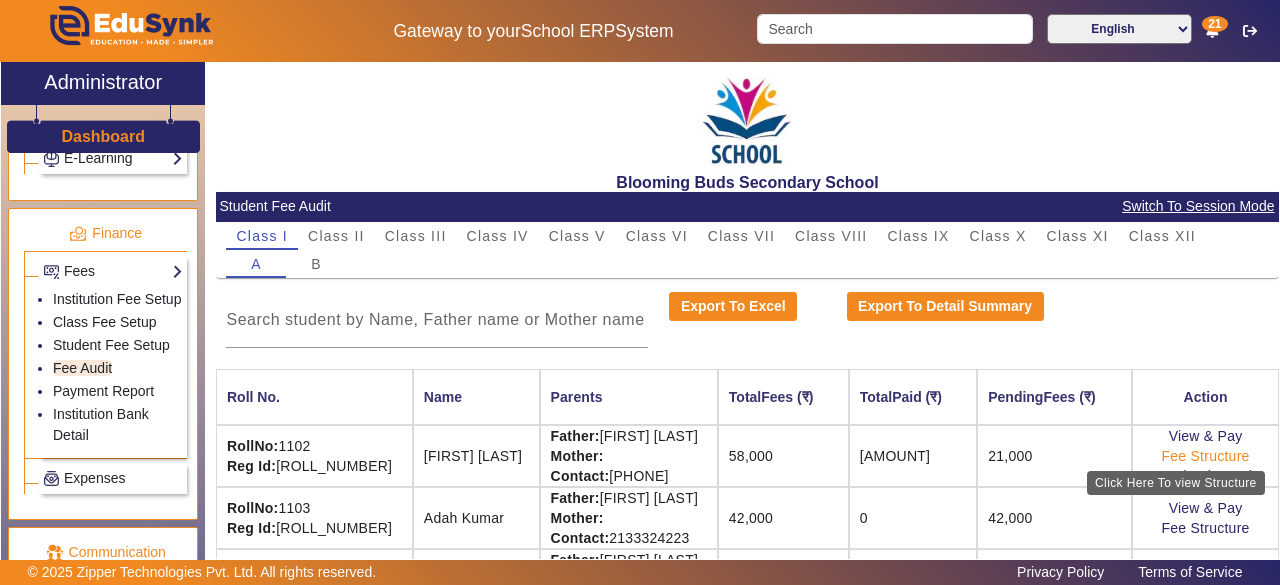 click on "Fee Structure" 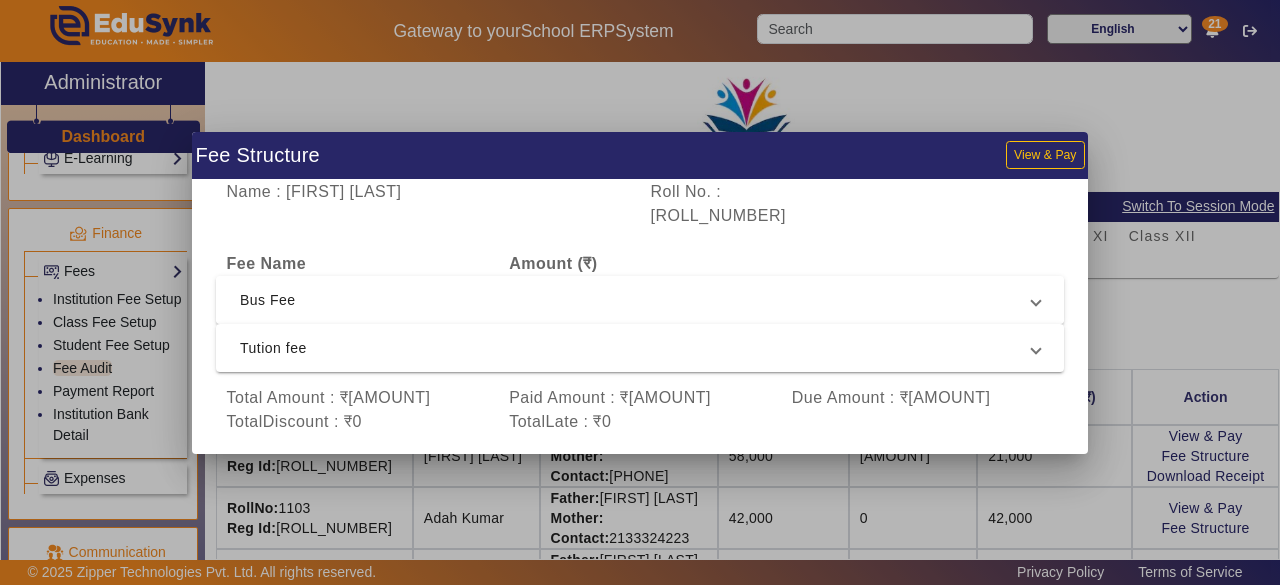 click on "Bus Fee" at bounding box center [636, 300] 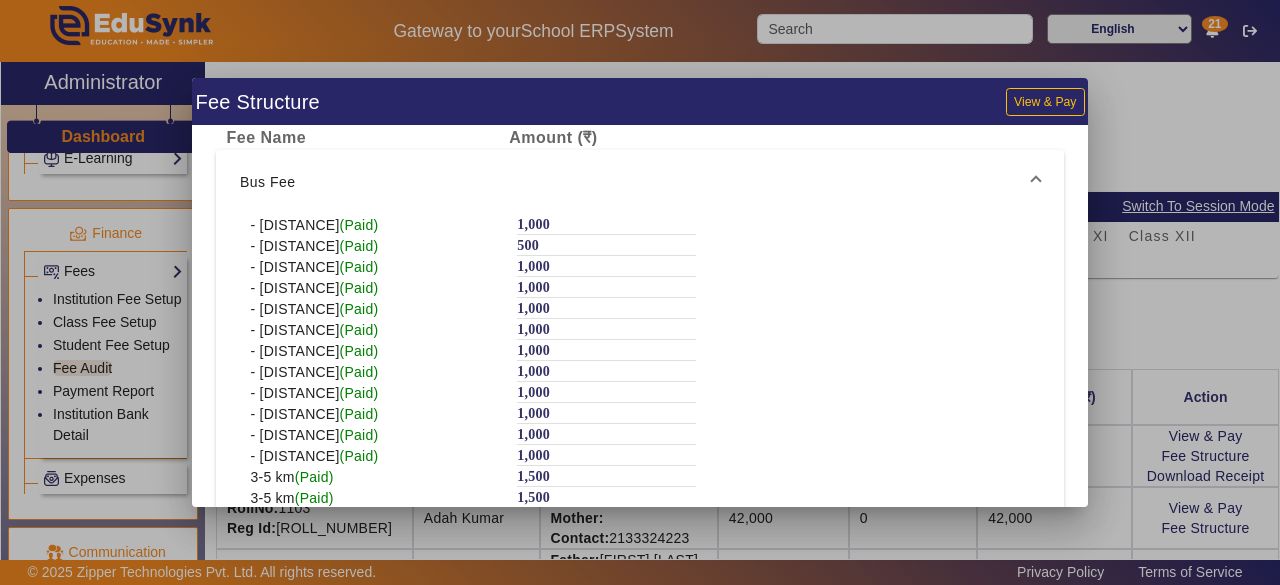 scroll, scrollTop: 413, scrollLeft: 0, axis: vertical 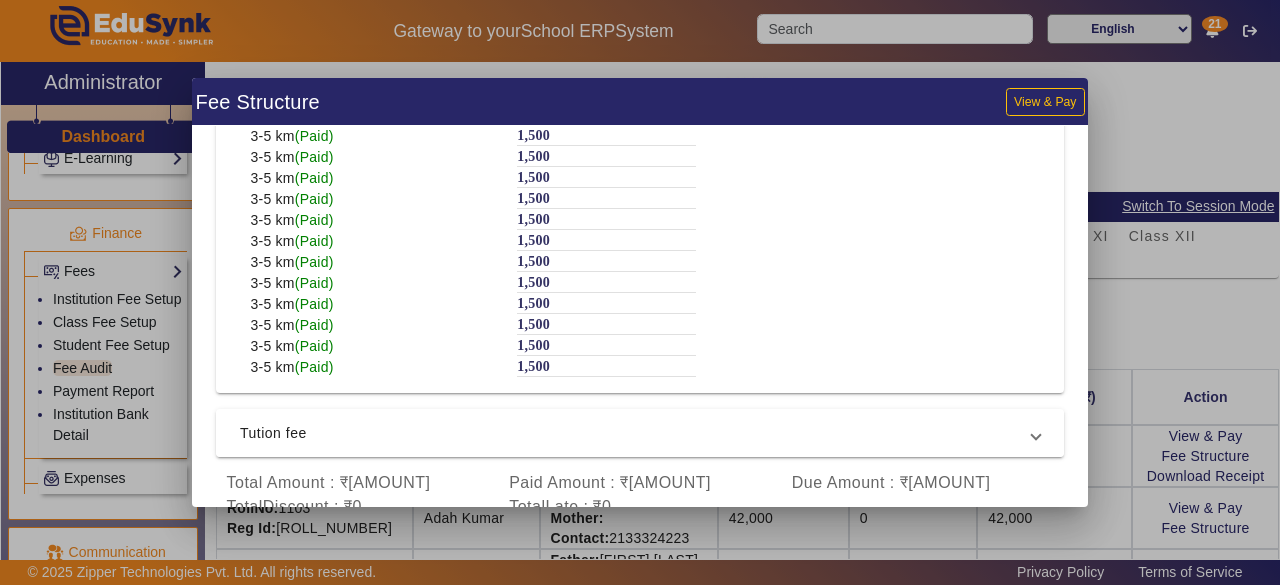 click on "Tution fee" at bounding box center (636, 433) 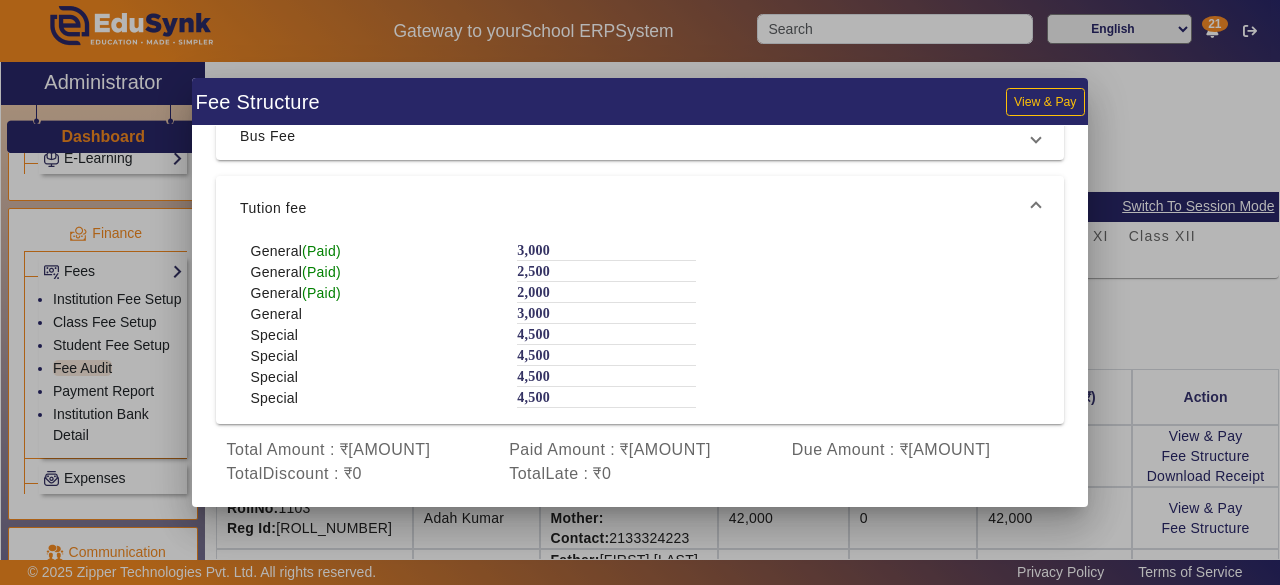 scroll, scrollTop: 82, scrollLeft: 0, axis: vertical 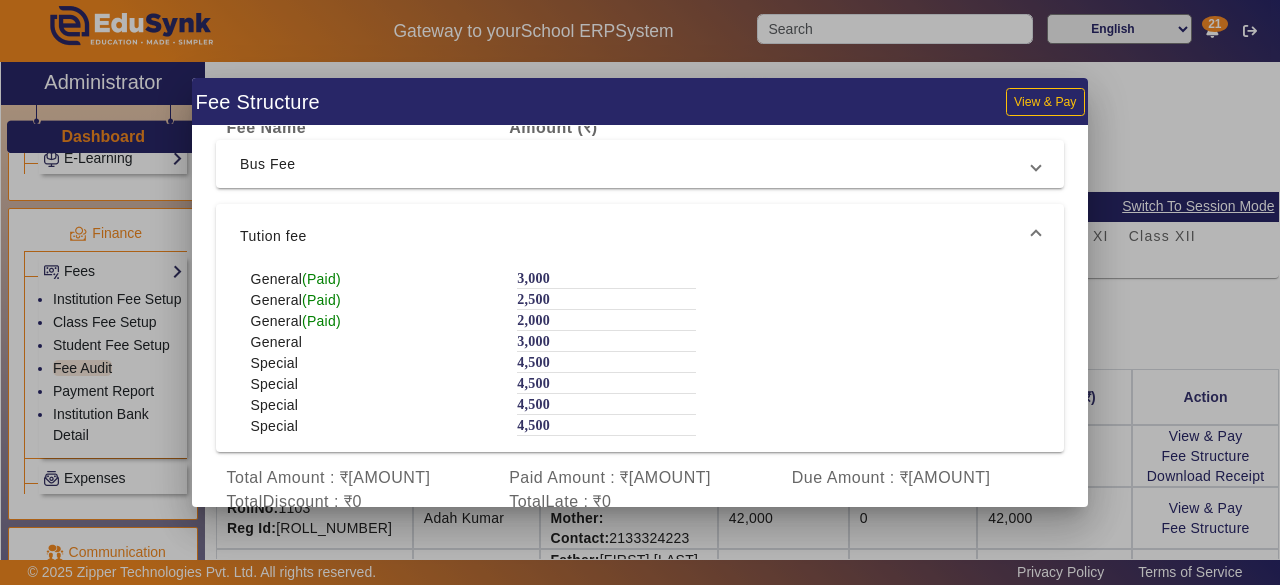 click at bounding box center [640, 292] 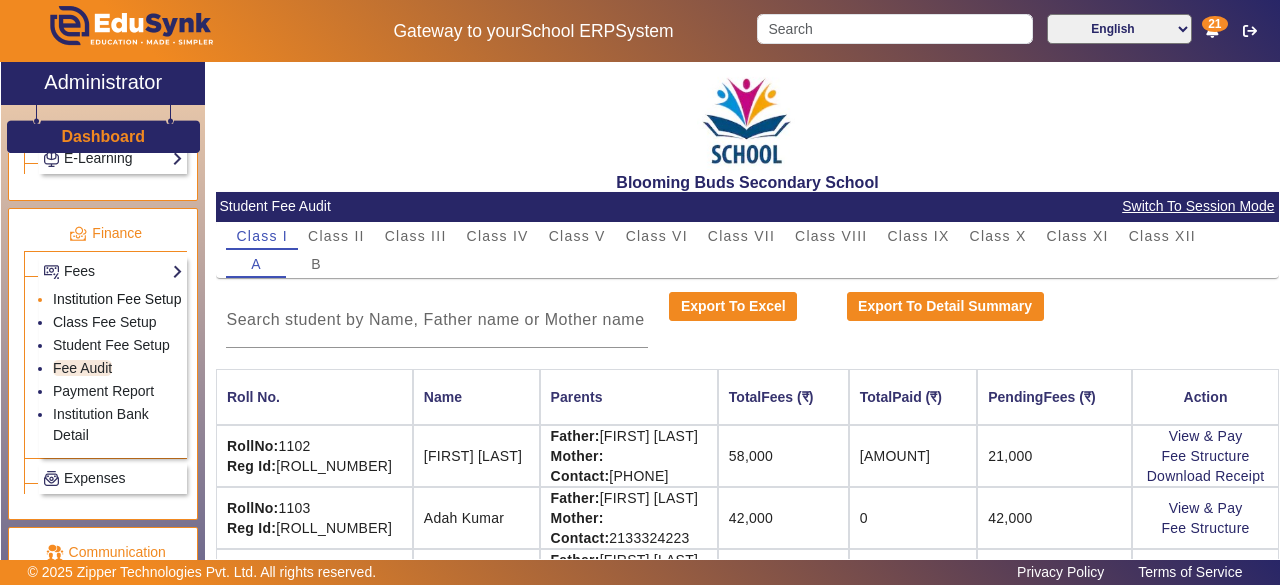 click on "Institution Fee Setup" 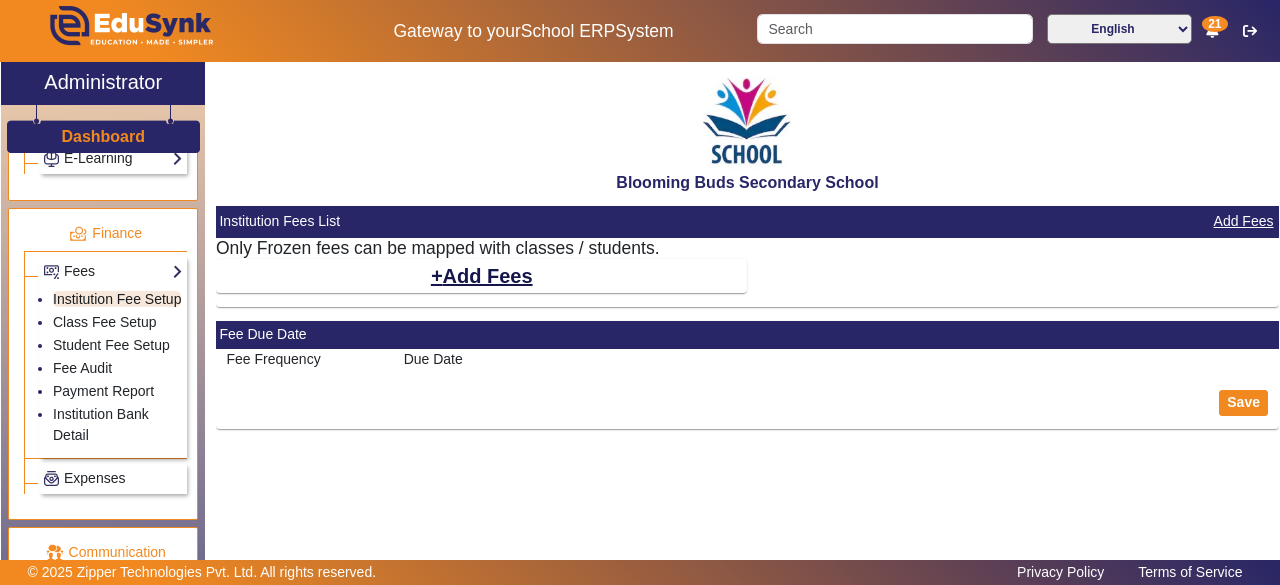 select on "10" 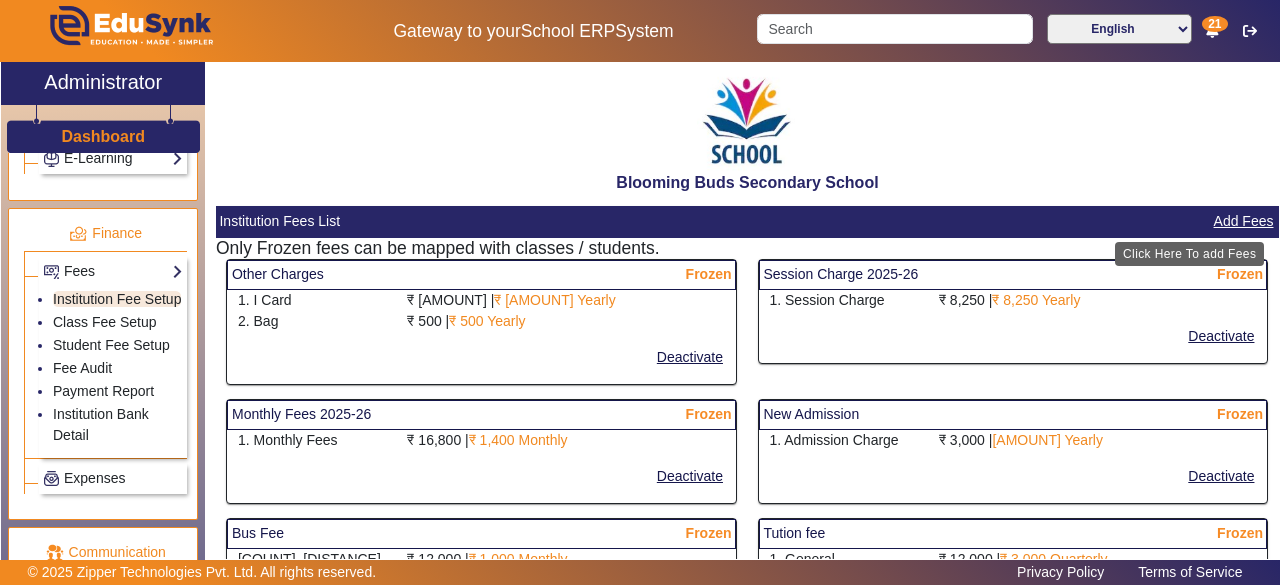 click on "Add Fees" 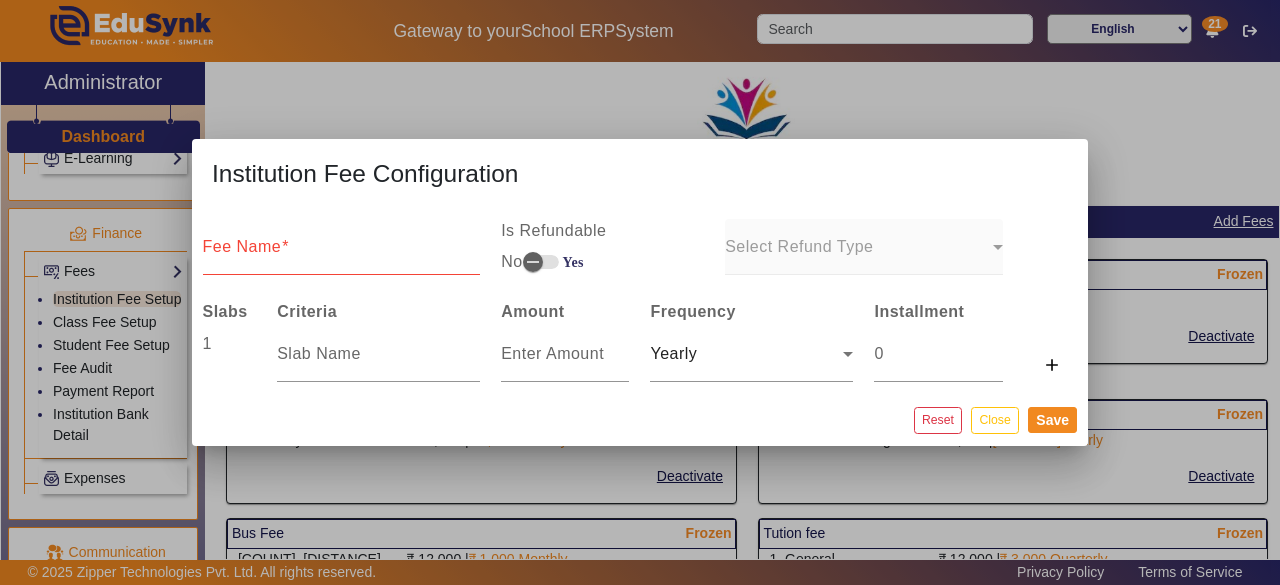 drag, startPoint x: 516, startPoint y: 174, endPoint x: 206, endPoint y: 168, distance: 310.05804 